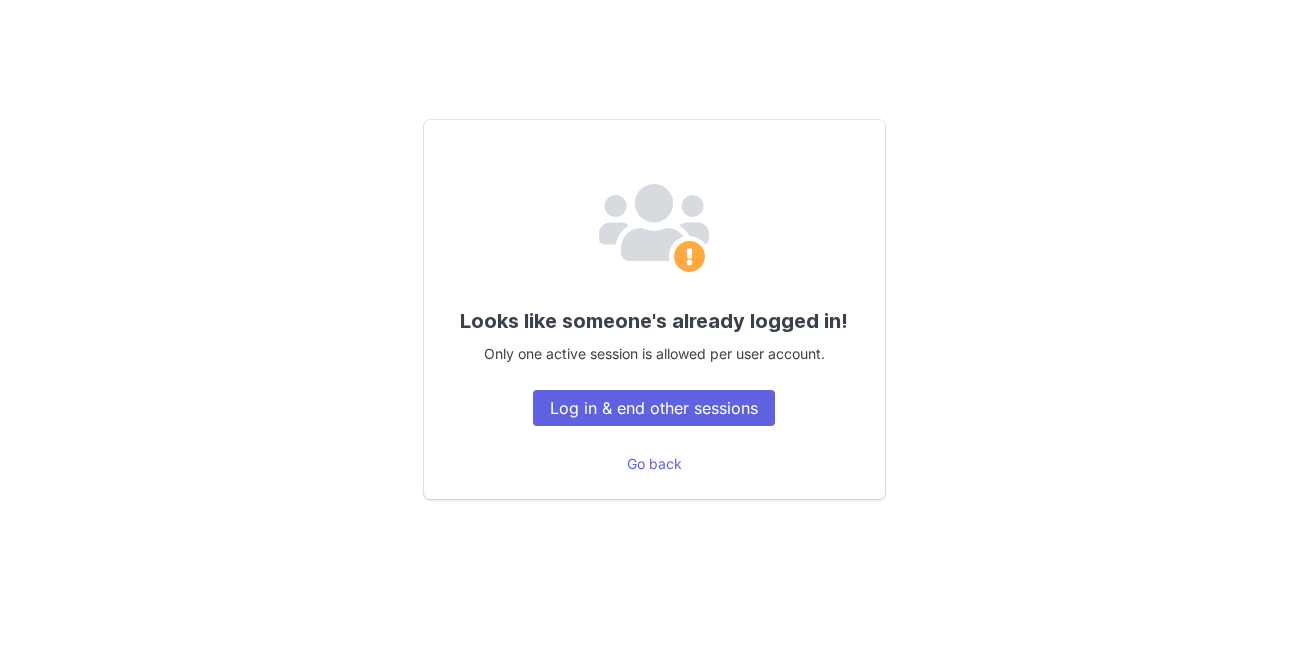 scroll, scrollTop: 0, scrollLeft: 0, axis: both 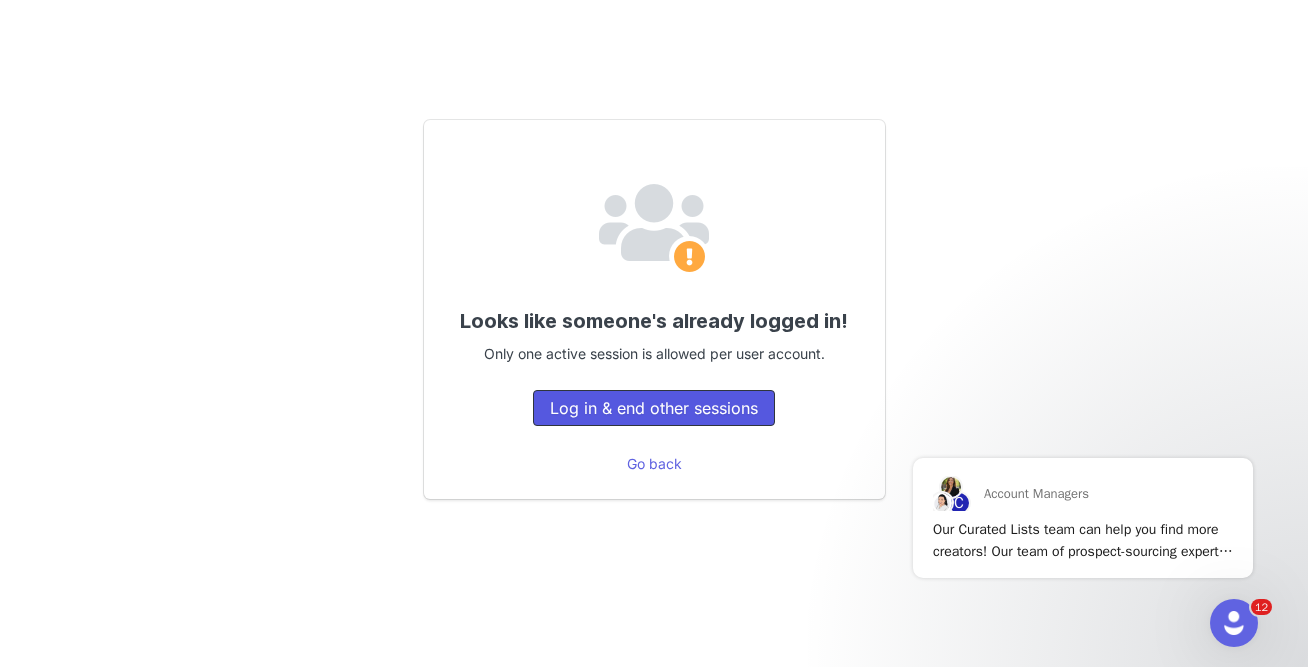 click on "Log in & end other sessions" at bounding box center [654, 408] 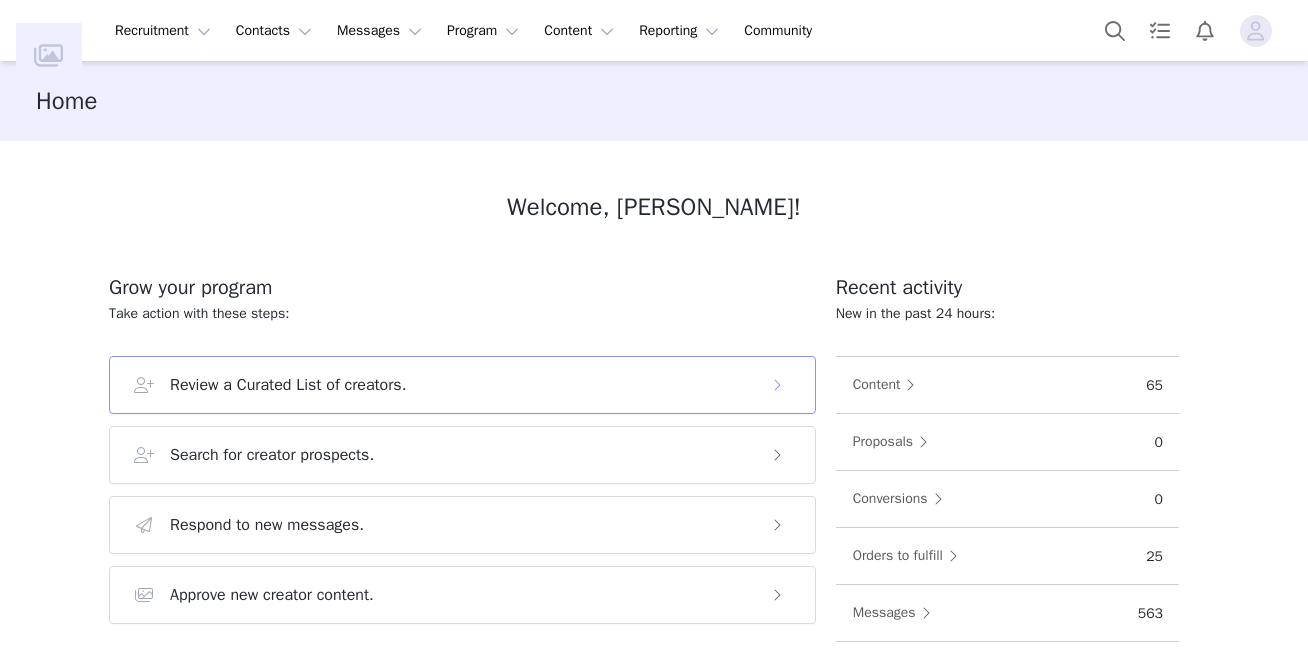 scroll, scrollTop: 0, scrollLeft: 0, axis: both 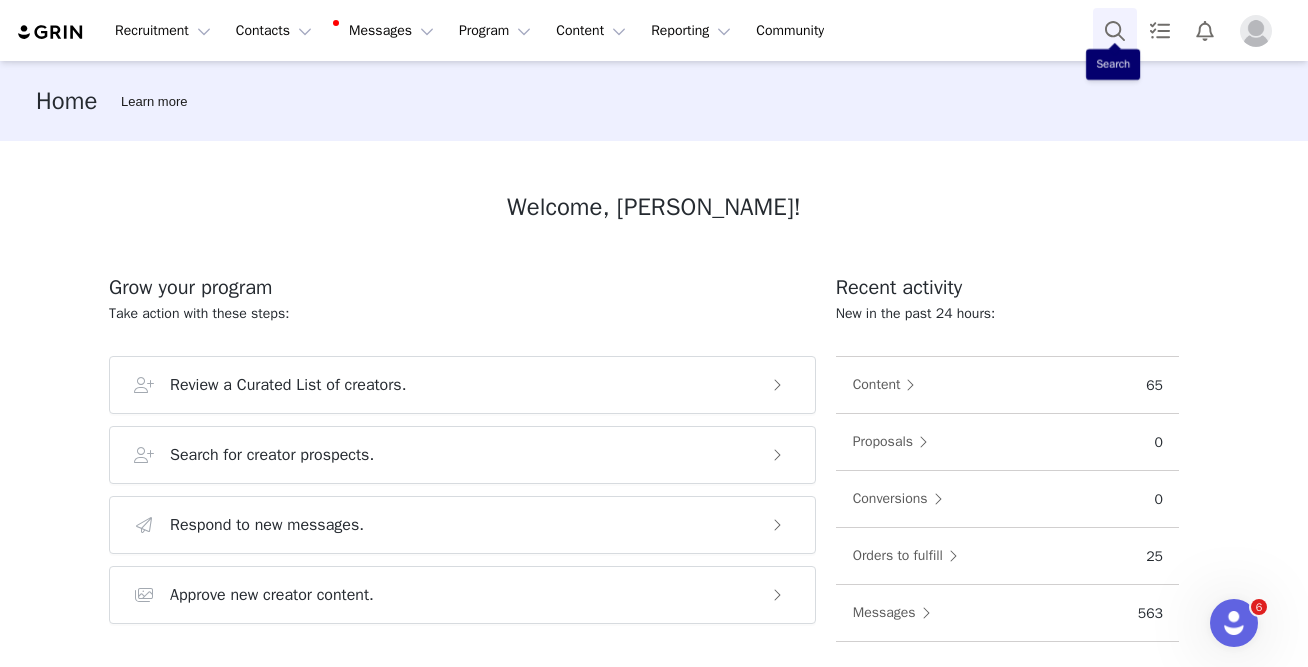 click at bounding box center [1115, 30] 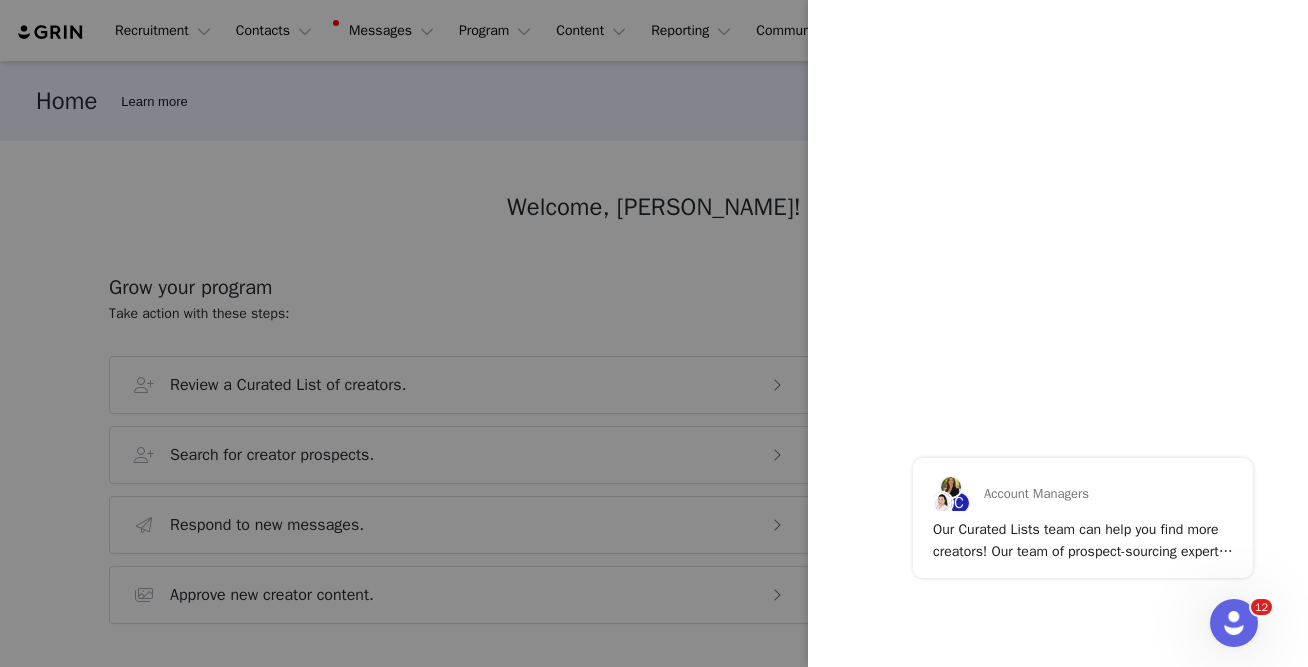 scroll, scrollTop: 0, scrollLeft: 0, axis: both 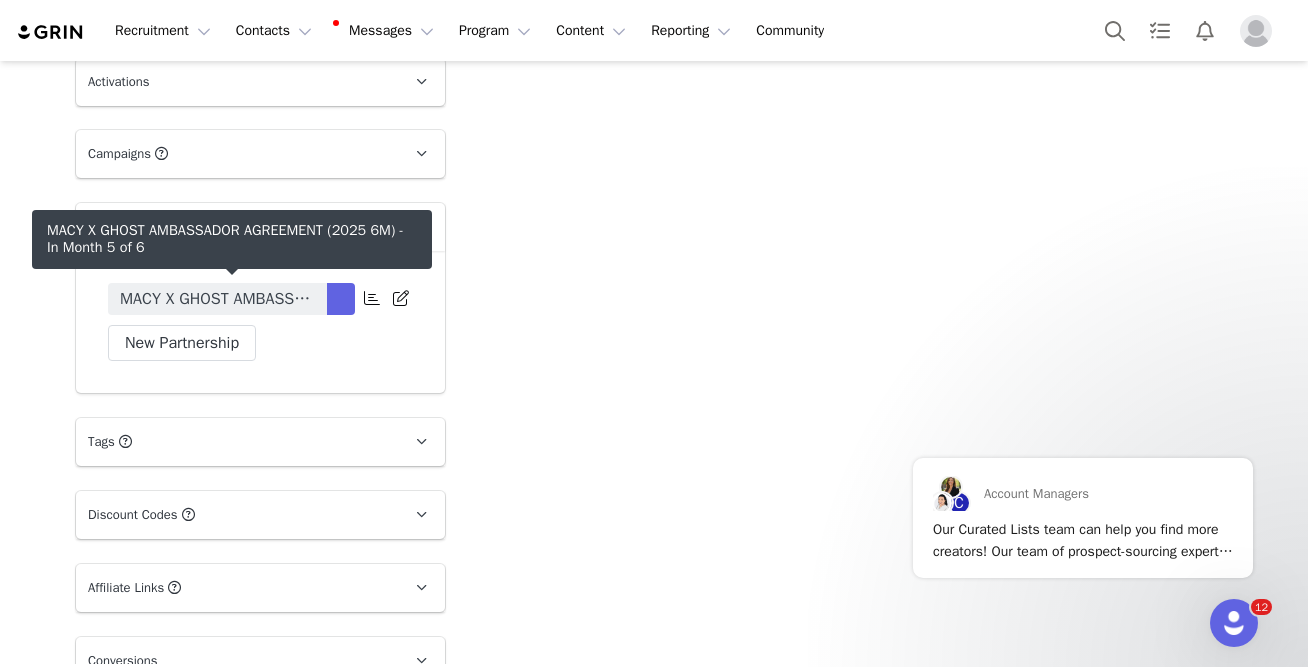click on "MACY X GHOST AMBASSADOR AGREEMENT (2025 6M)" at bounding box center (217, 299) 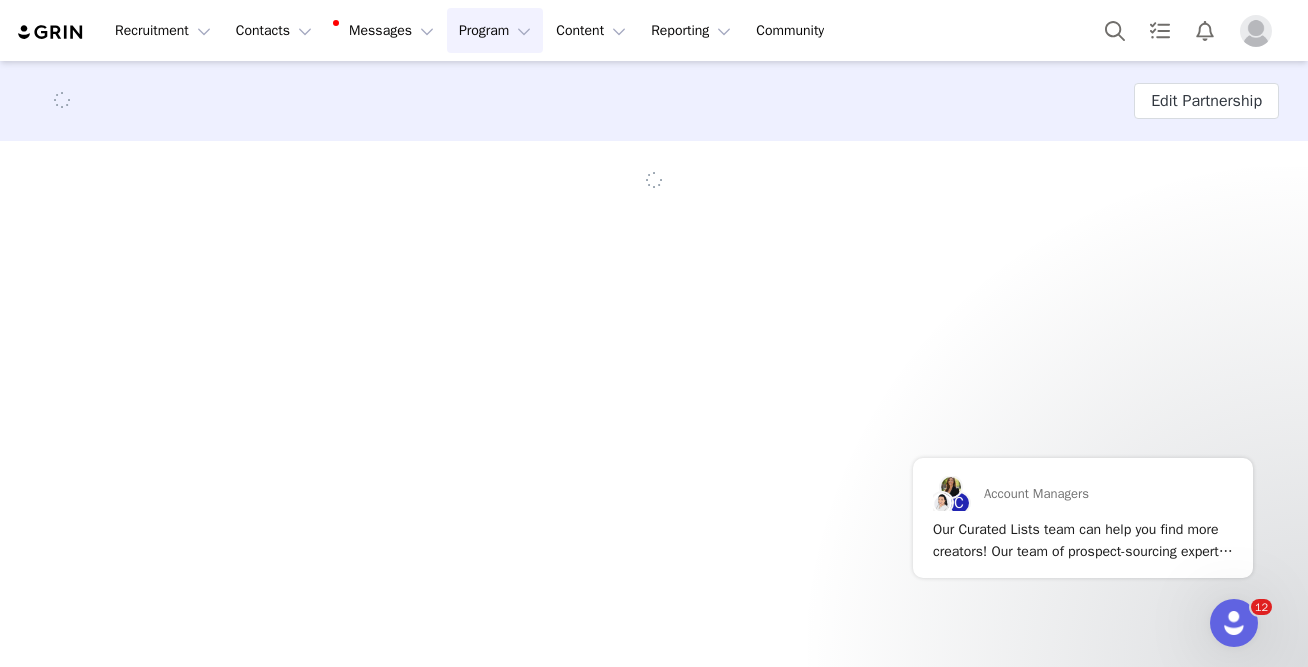 scroll, scrollTop: 0, scrollLeft: 0, axis: both 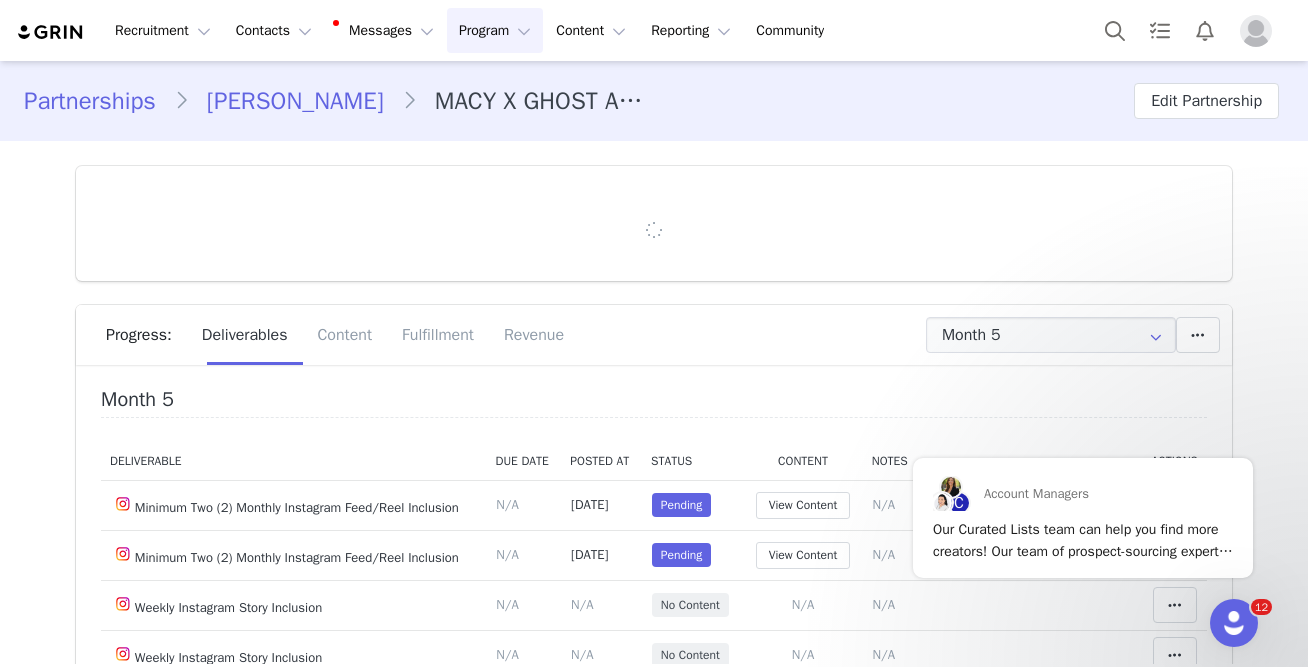 type on "+1 ([GEOGRAPHIC_DATA])" 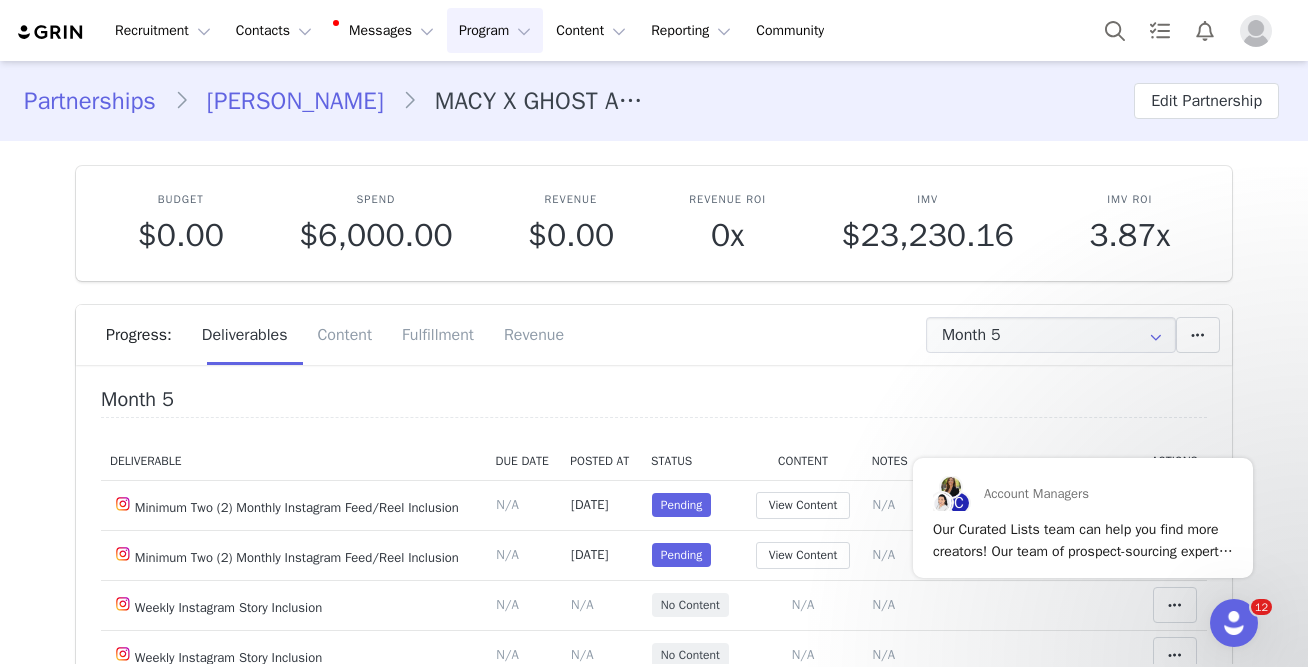 scroll, scrollTop: 0, scrollLeft: 0, axis: both 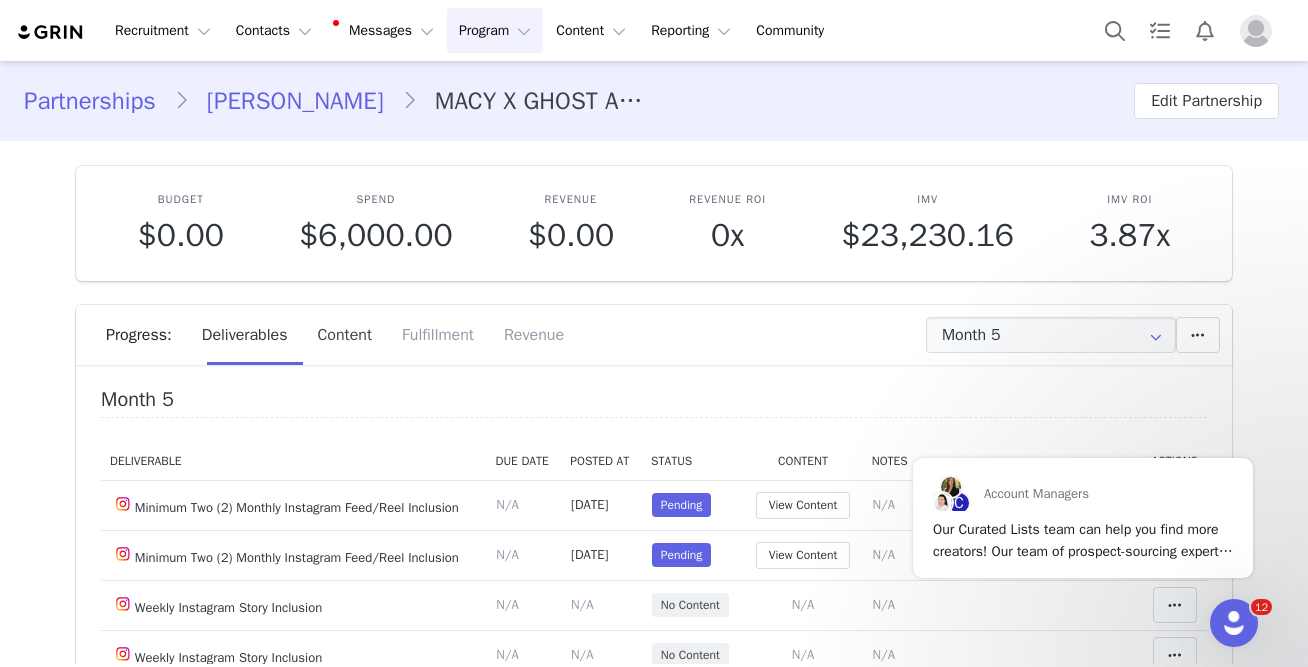 click on "Content" at bounding box center (344, 335) 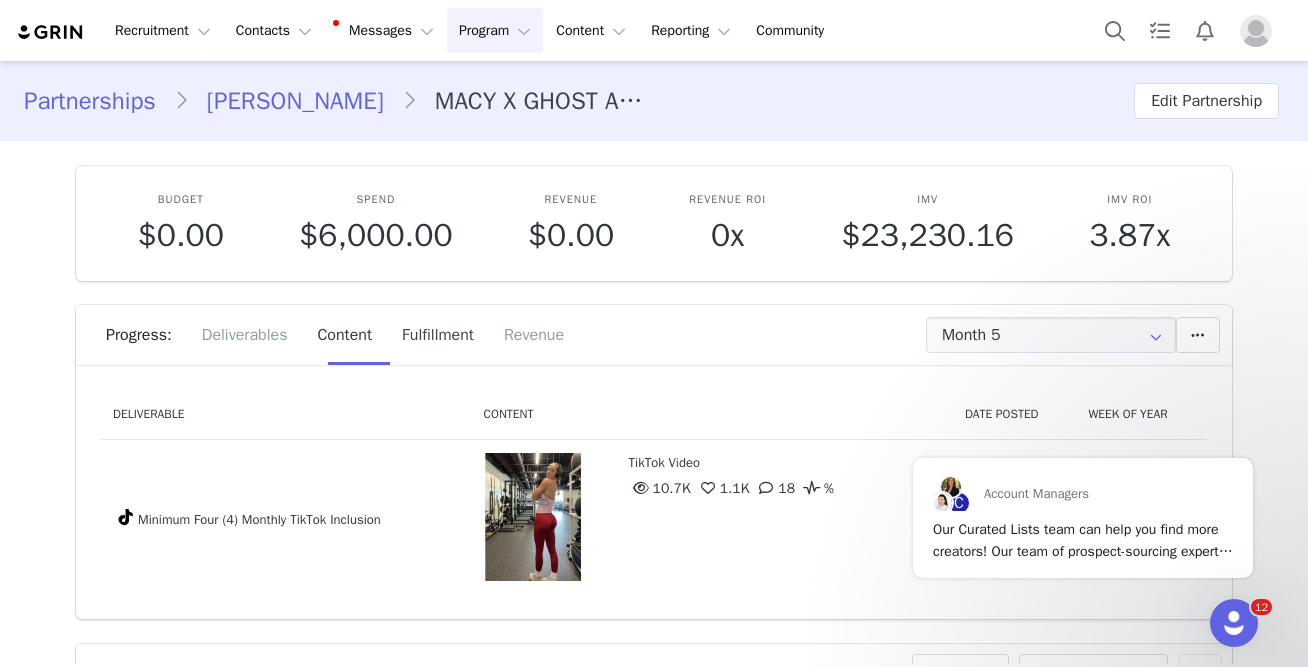 click on "Fulfillment" at bounding box center [438, 335] 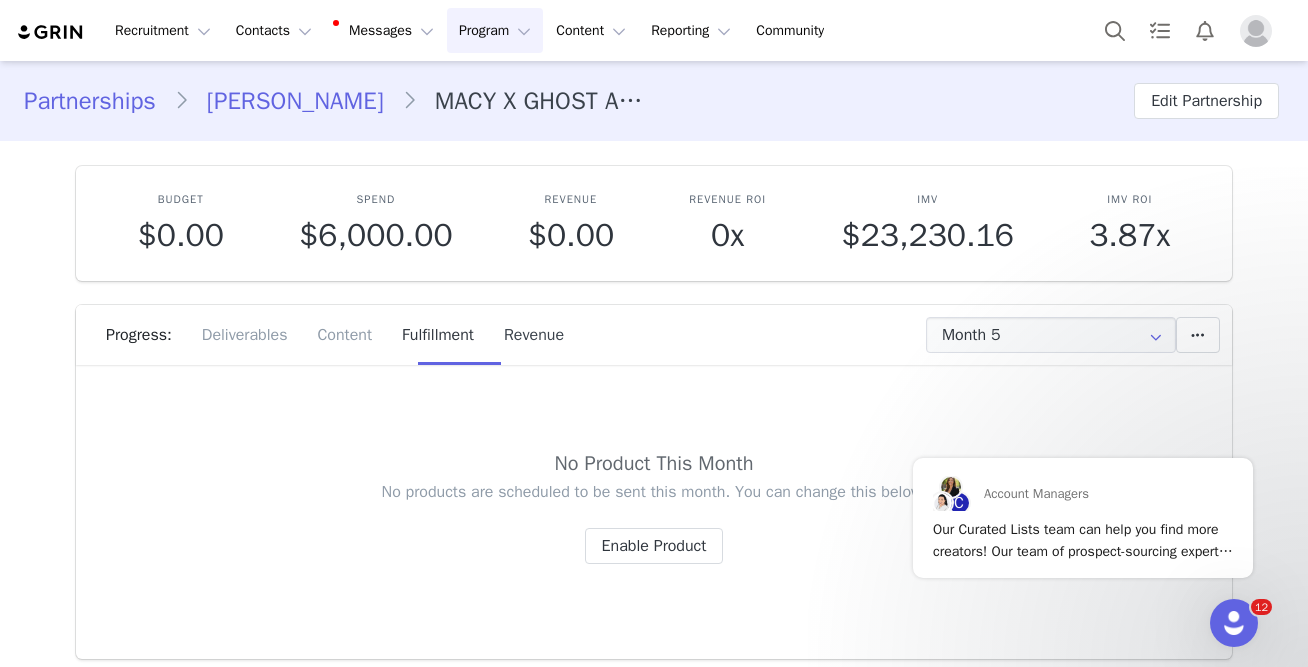 click on "Revenue" at bounding box center [526, 335] 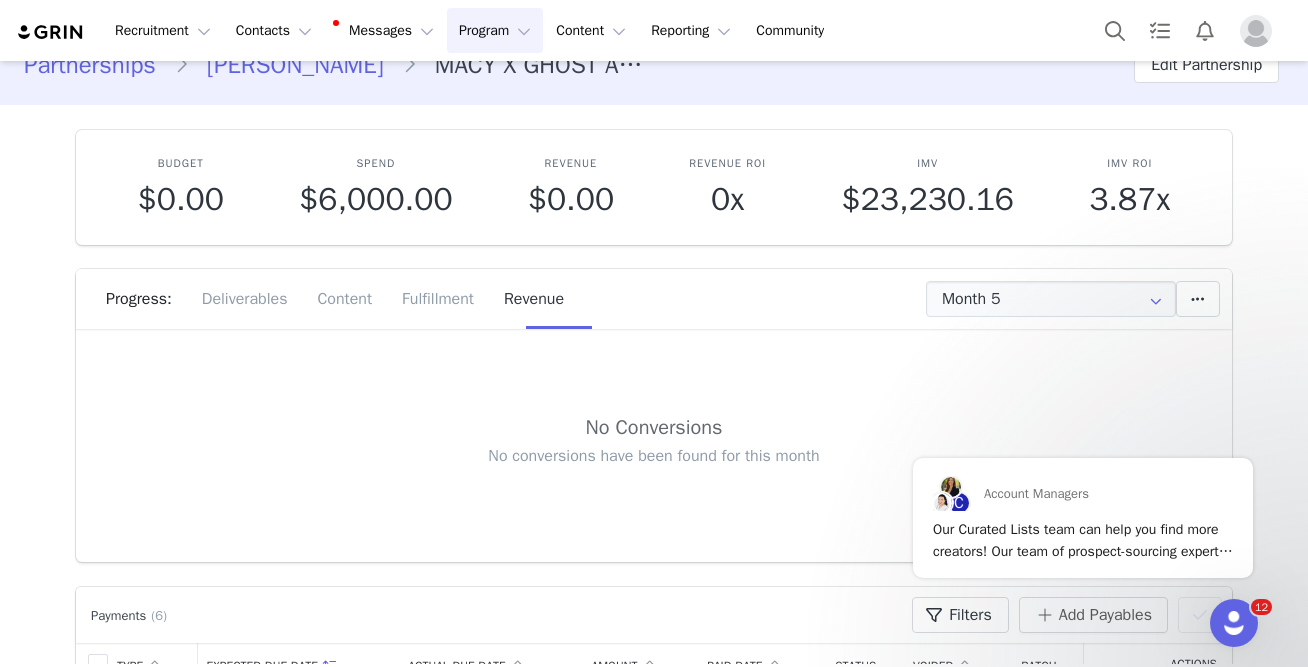 scroll, scrollTop: 0, scrollLeft: 0, axis: both 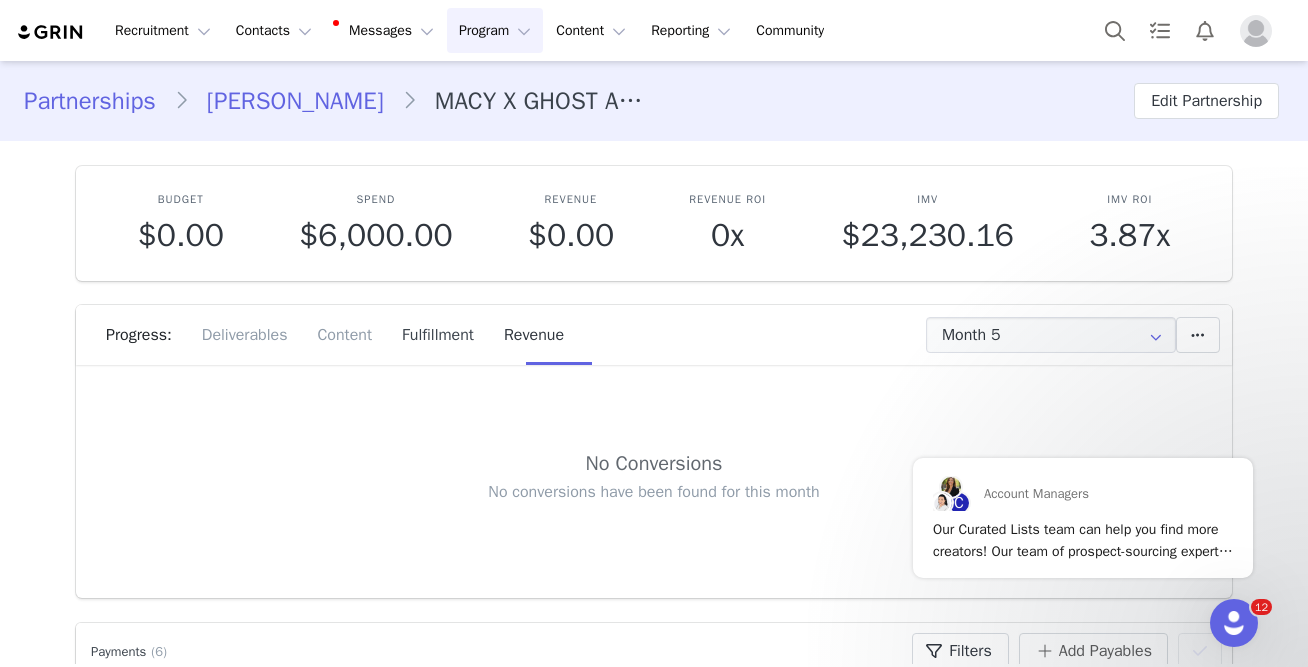 click on "Fulfillment" at bounding box center (438, 335) 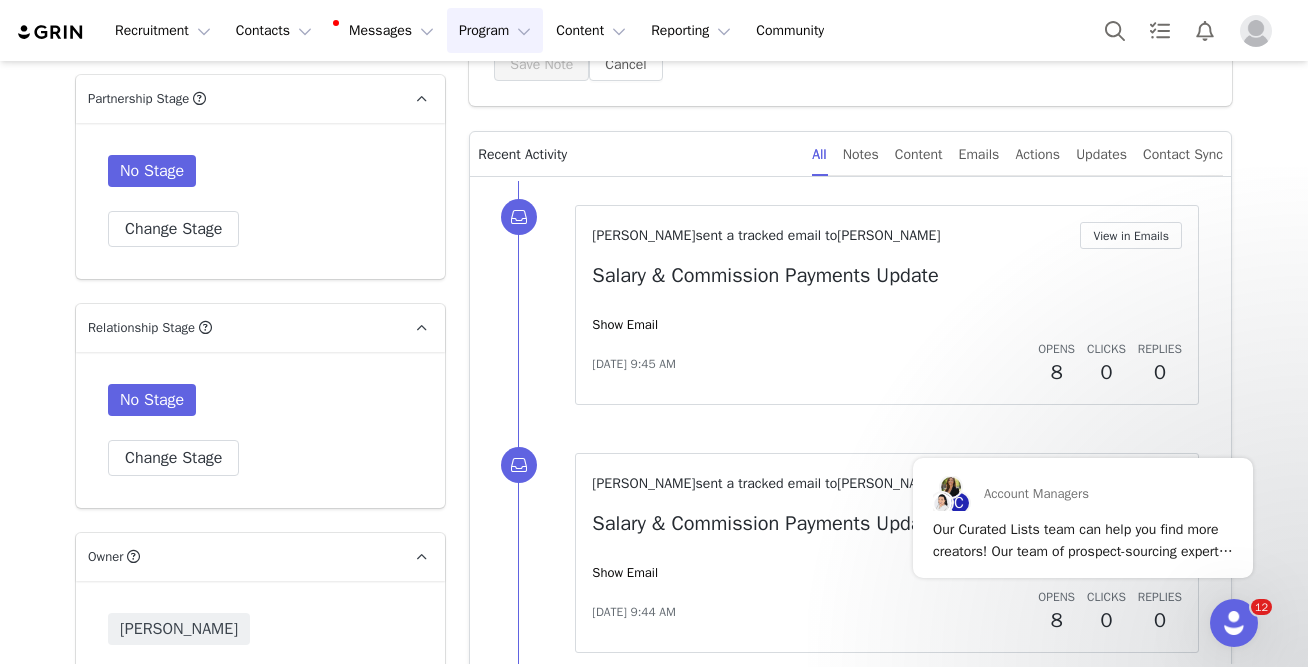 scroll, scrollTop: 1457, scrollLeft: 0, axis: vertical 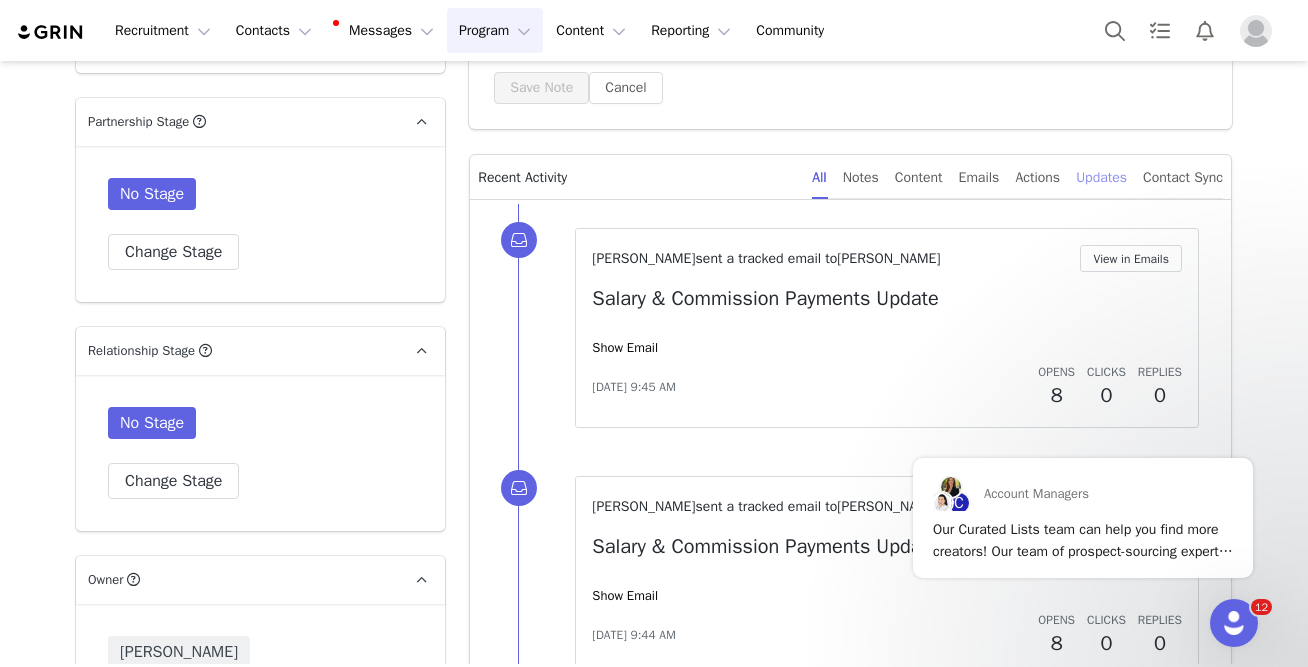 click on "Updates" at bounding box center [1101, 177] 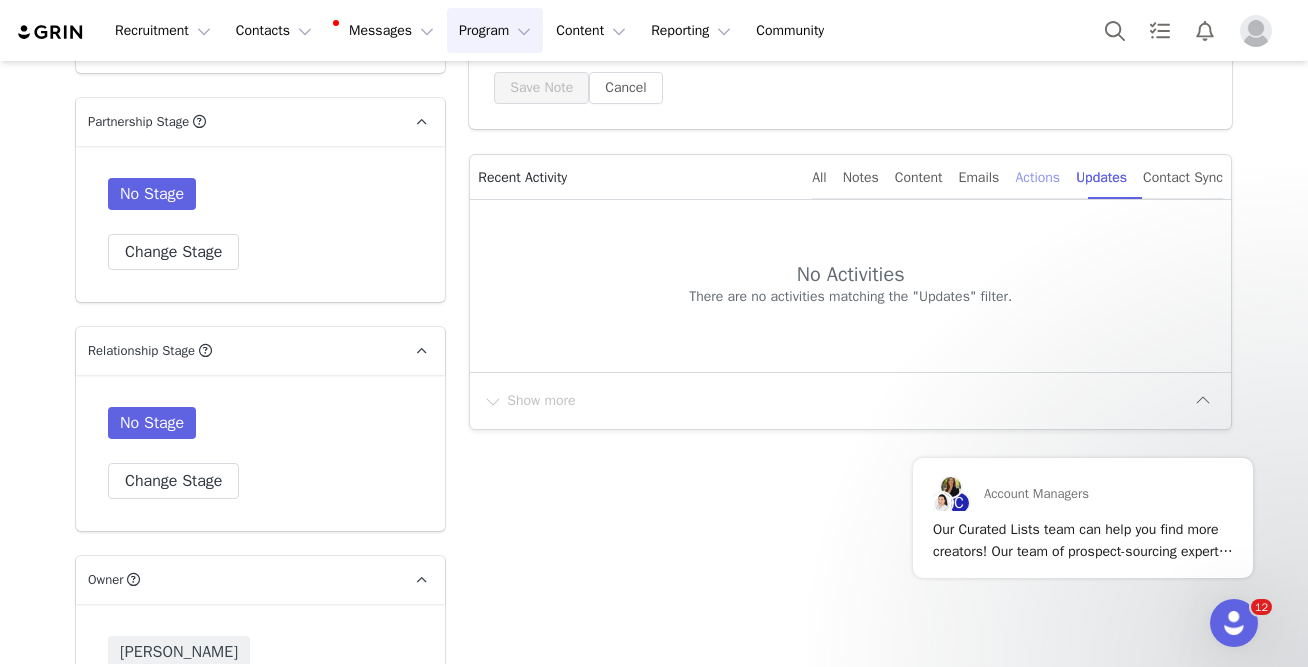 click on "Actions" at bounding box center [1037, 177] 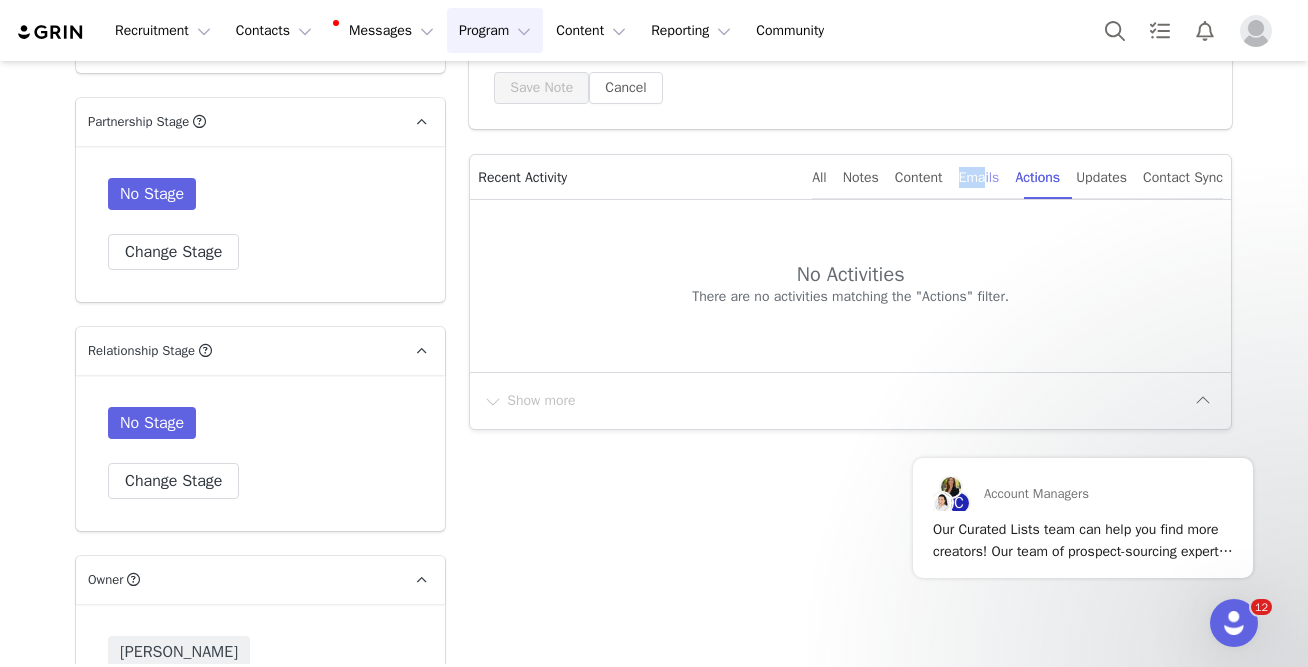click on "Emails" at bounding box center [979, 177] 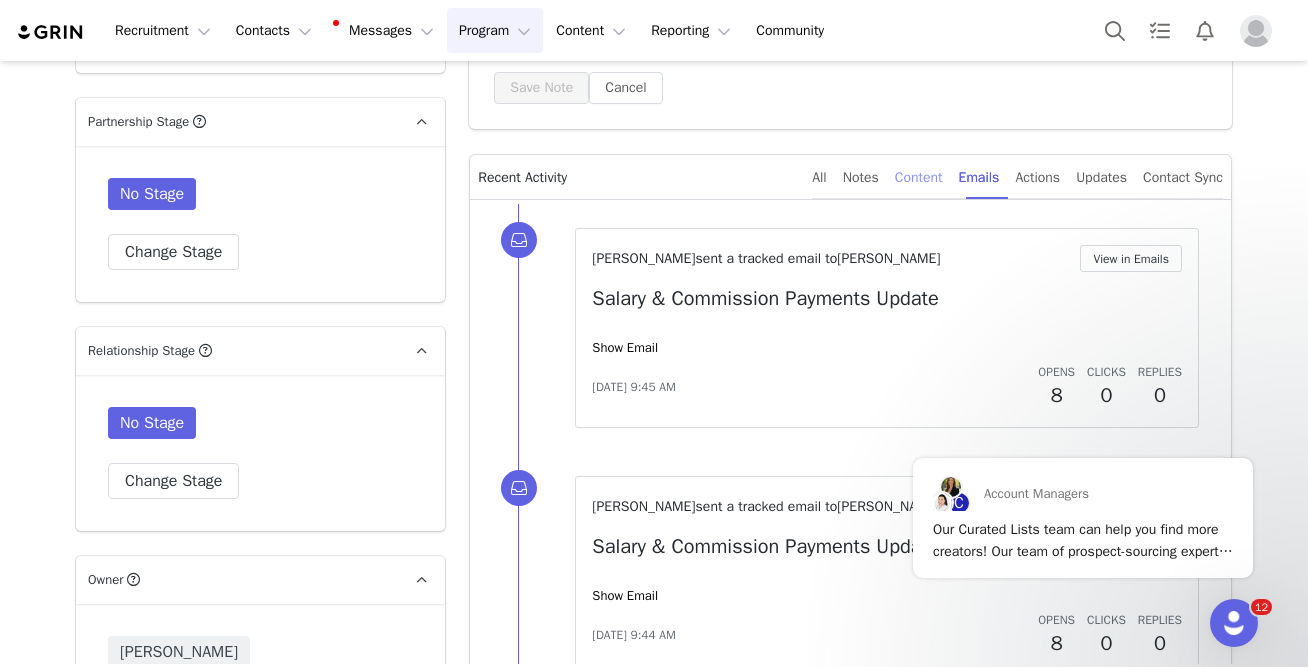 click on "Content" at bounding box center [919, 177] 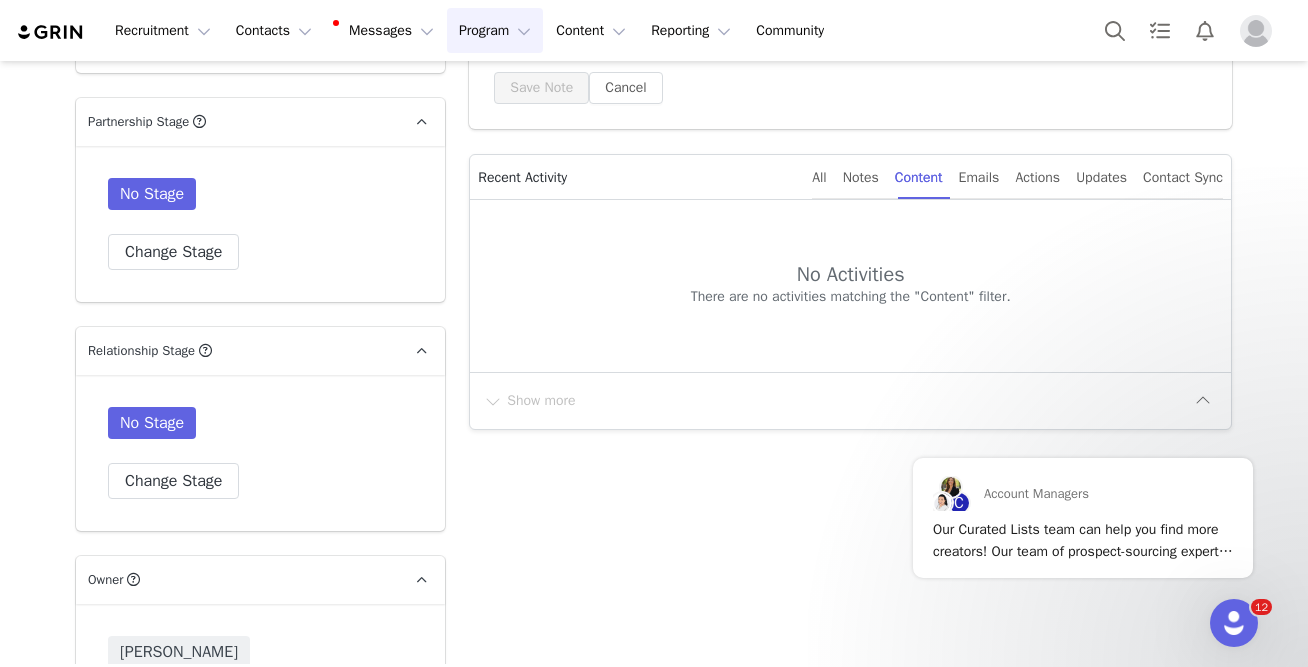 click on "All Notes Content Emails Actions Updates Contact Sync" at bounding box center (1017, 177) 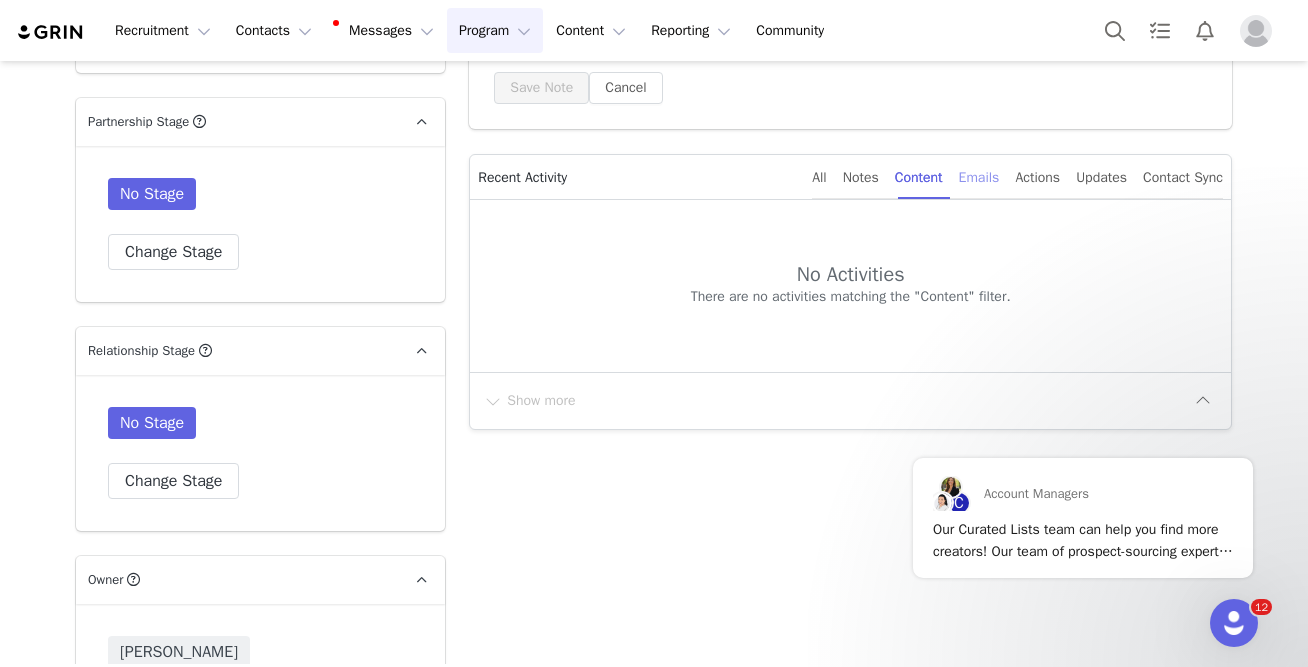 click on "Emails" at bounding box center (979, 177) 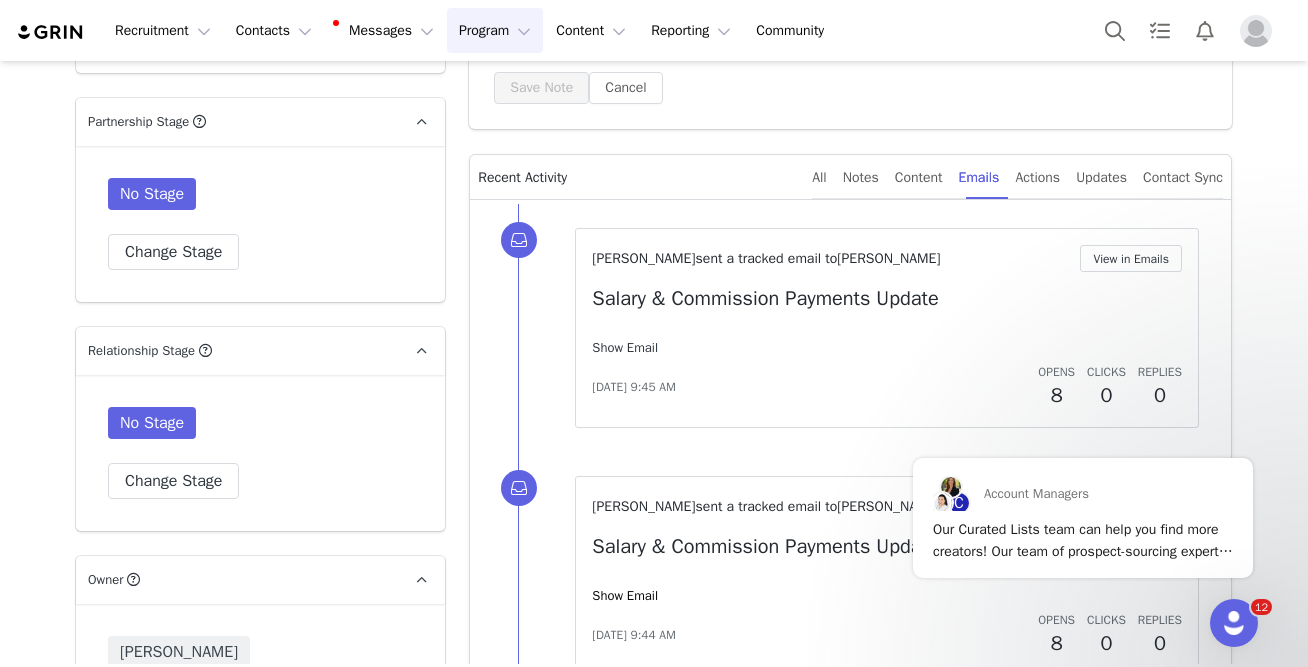 click on "Show Email" at bounding box center [625, 347] 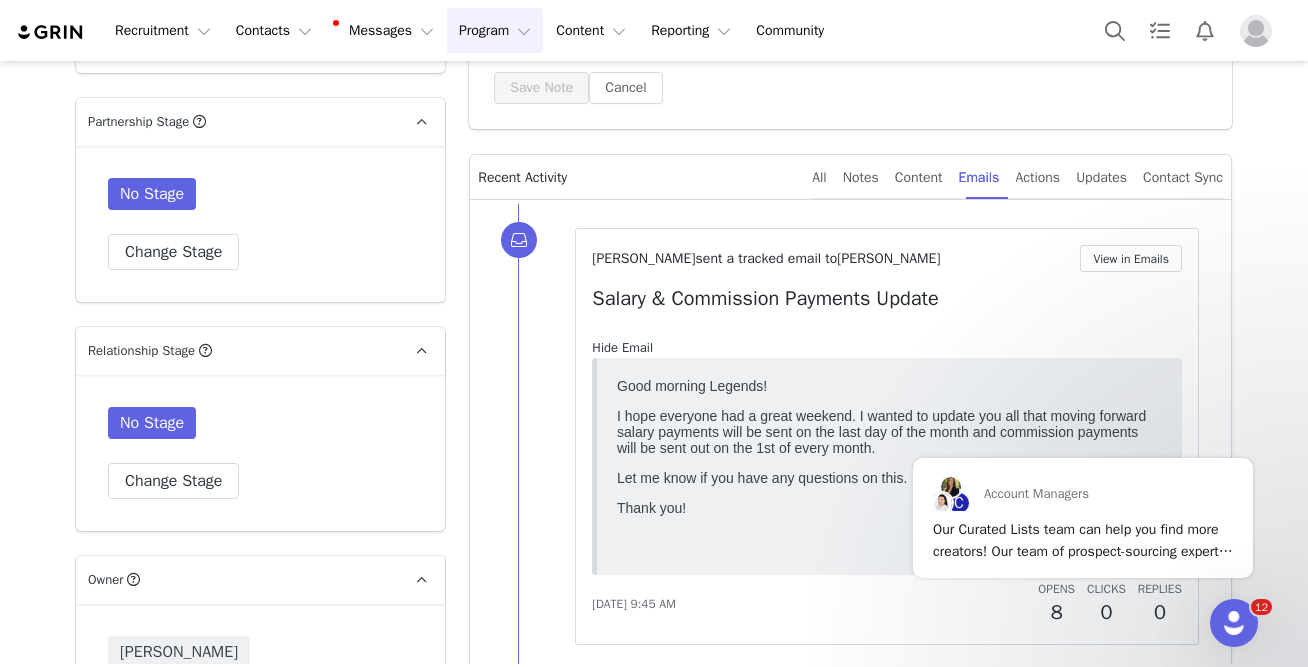 scroll, scrollTop: 0, scrollLeft: 0, axis: both 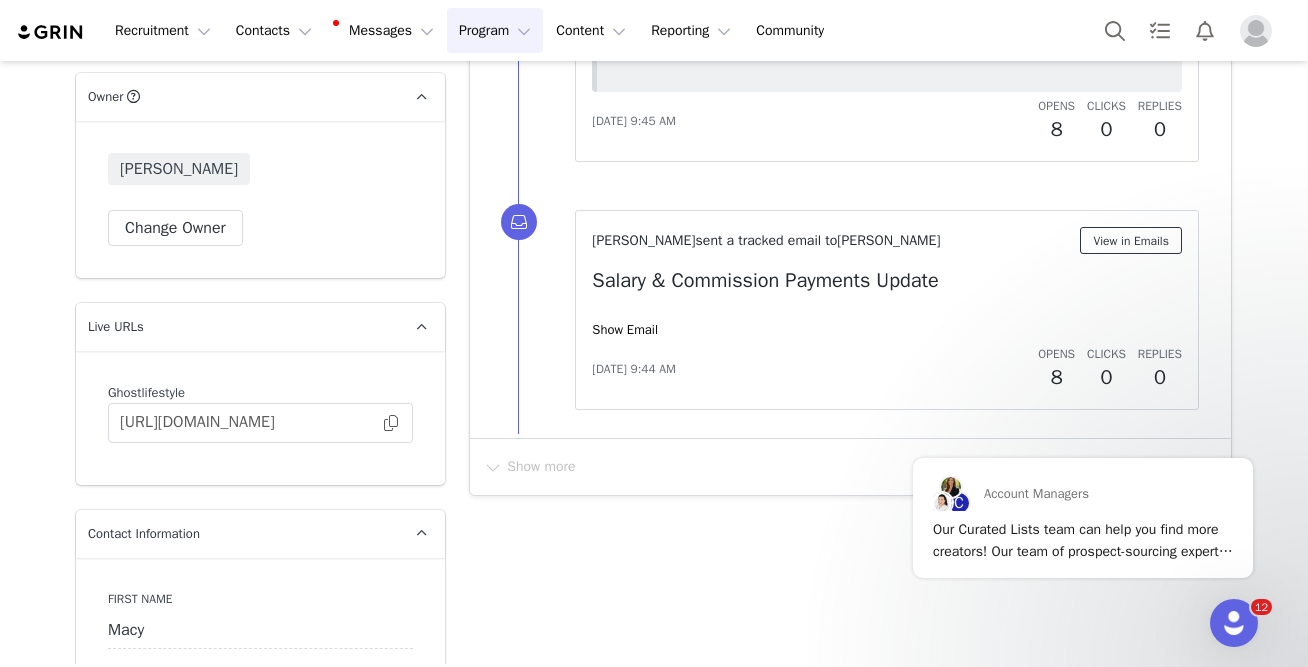click on "View in Emails" at bounding box center (1131, 240) 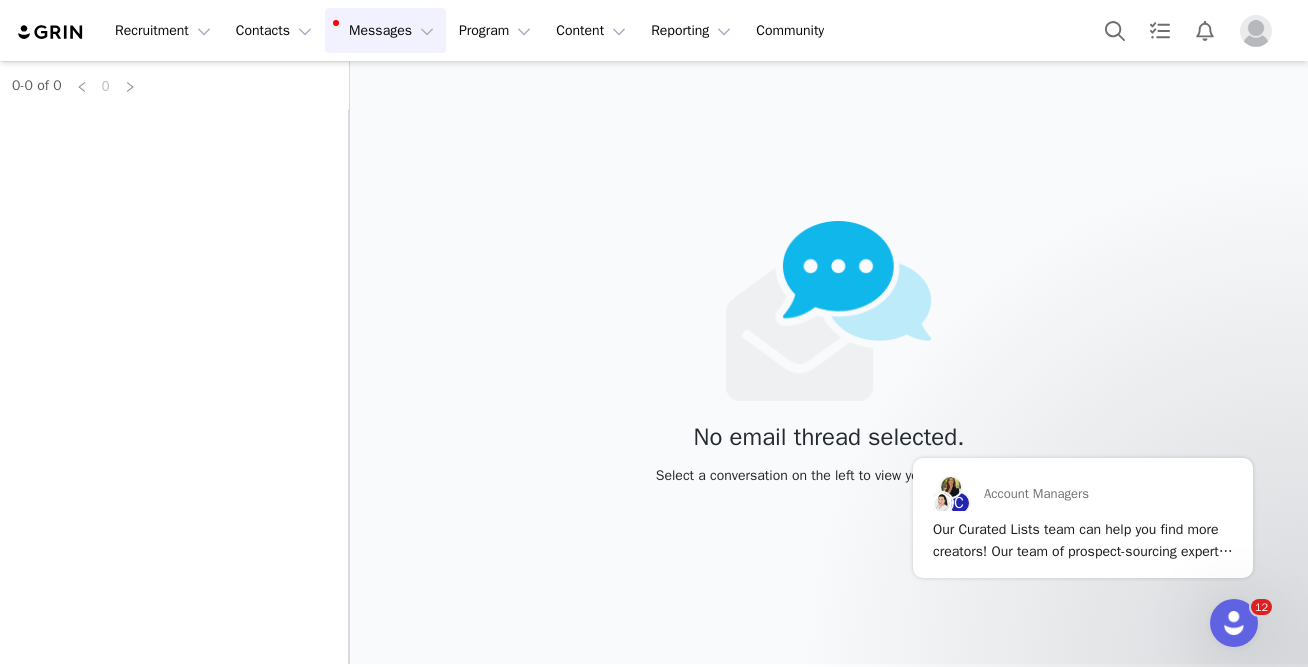 scroll, scrollTop: 0, scrollLeft: 0, axis: both 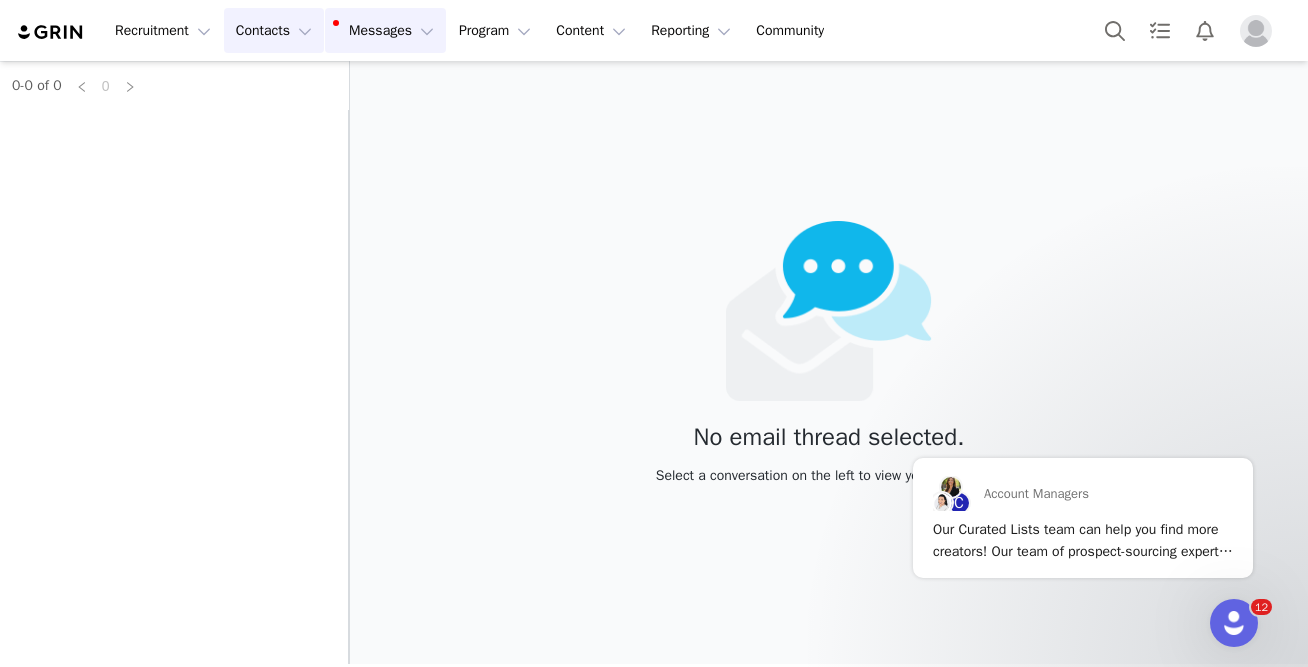 click on "Contacts Contacts" at bounding box center (274, 30) 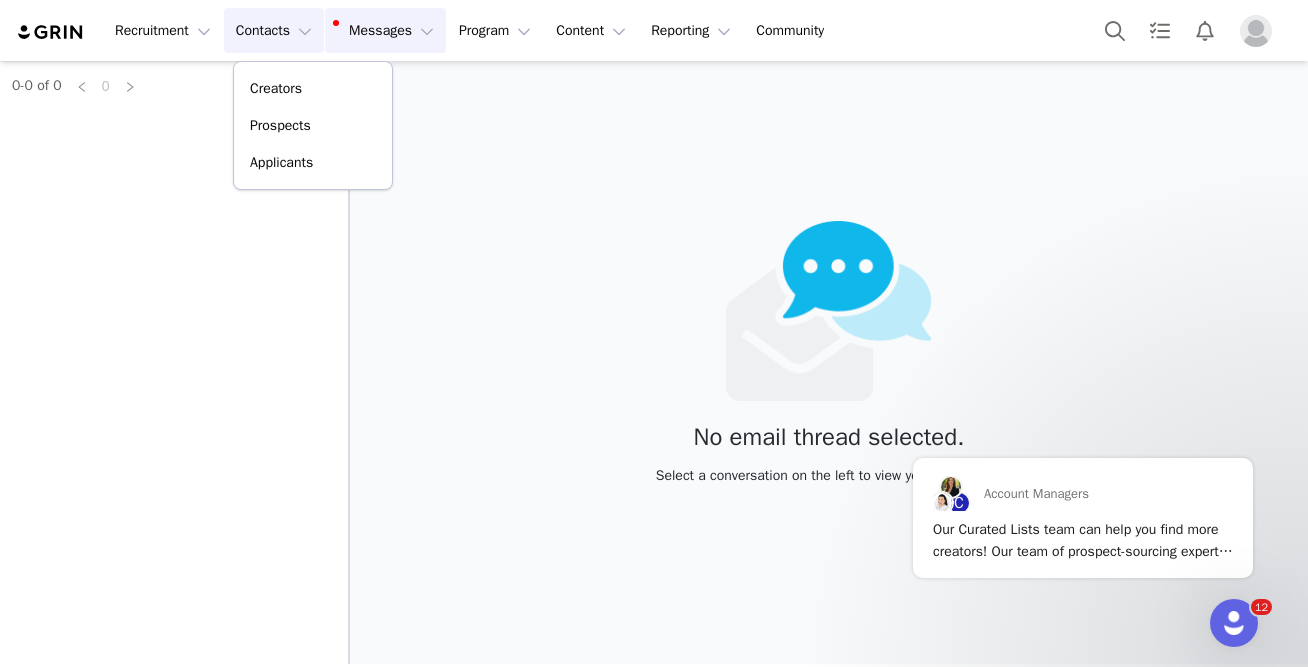 click on "Messages Messages" at bounding box center [385, 30] 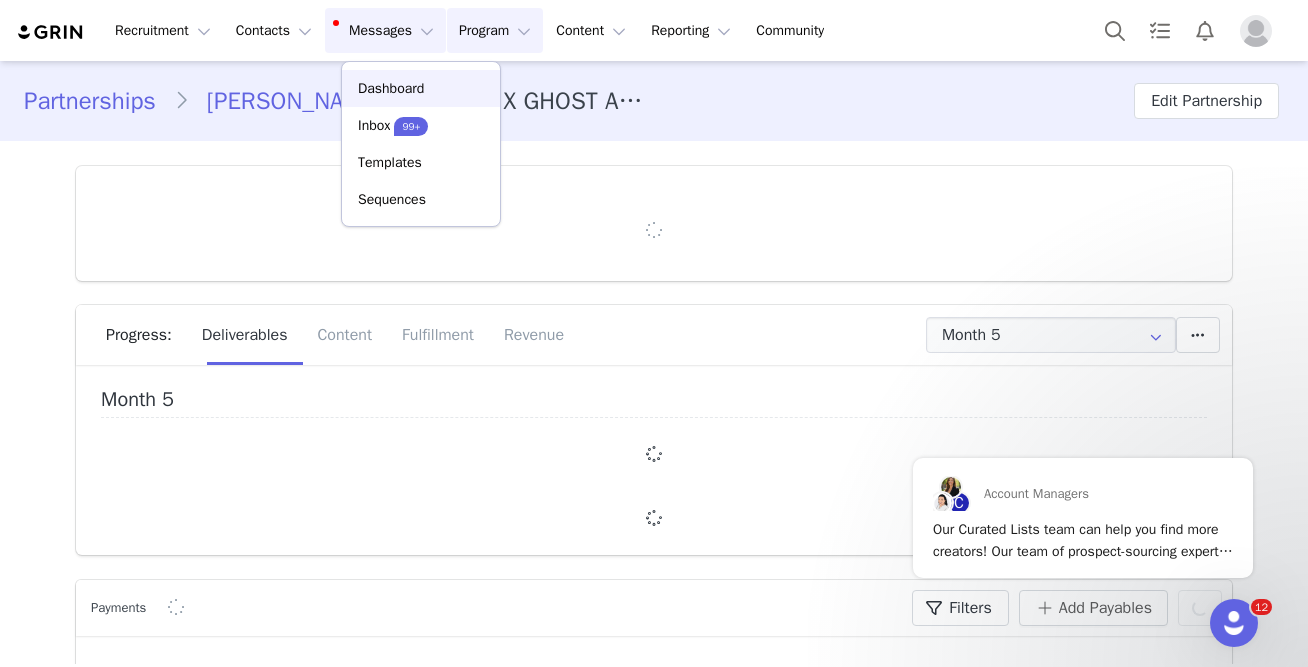 type on "+1 ([GEOGRAPHIC_DATA])" 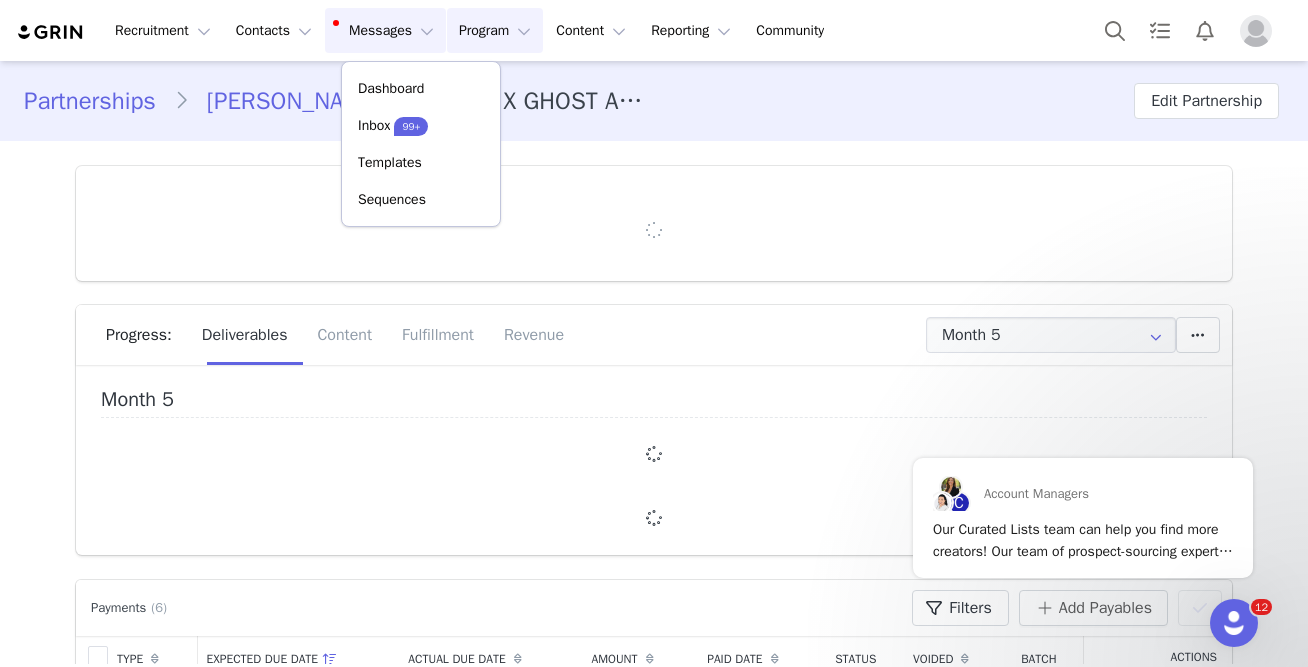 click on "Partnerships  [PERSON_NAME] X GHOST AMBASSADOR AGREEMENT (2025 6M)  Edit Partnership" at bounding box center [654, 101] 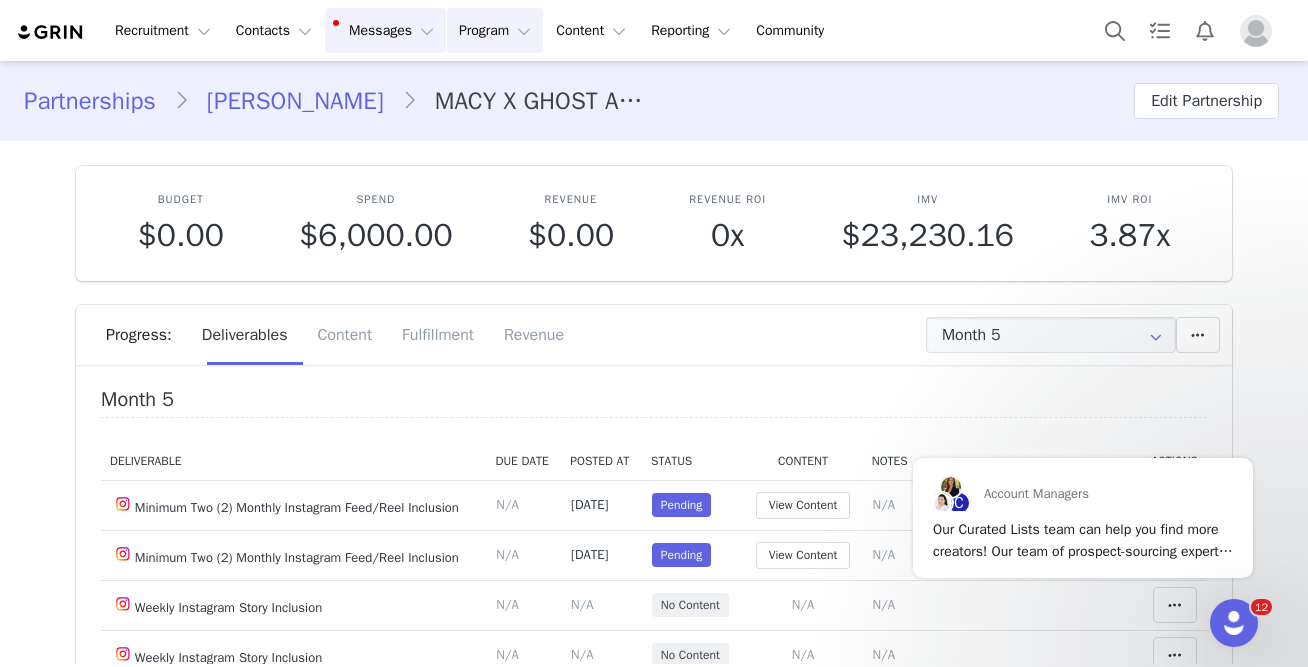 scroll, scrollTop: 0, scrollLeft: 0, axis: both 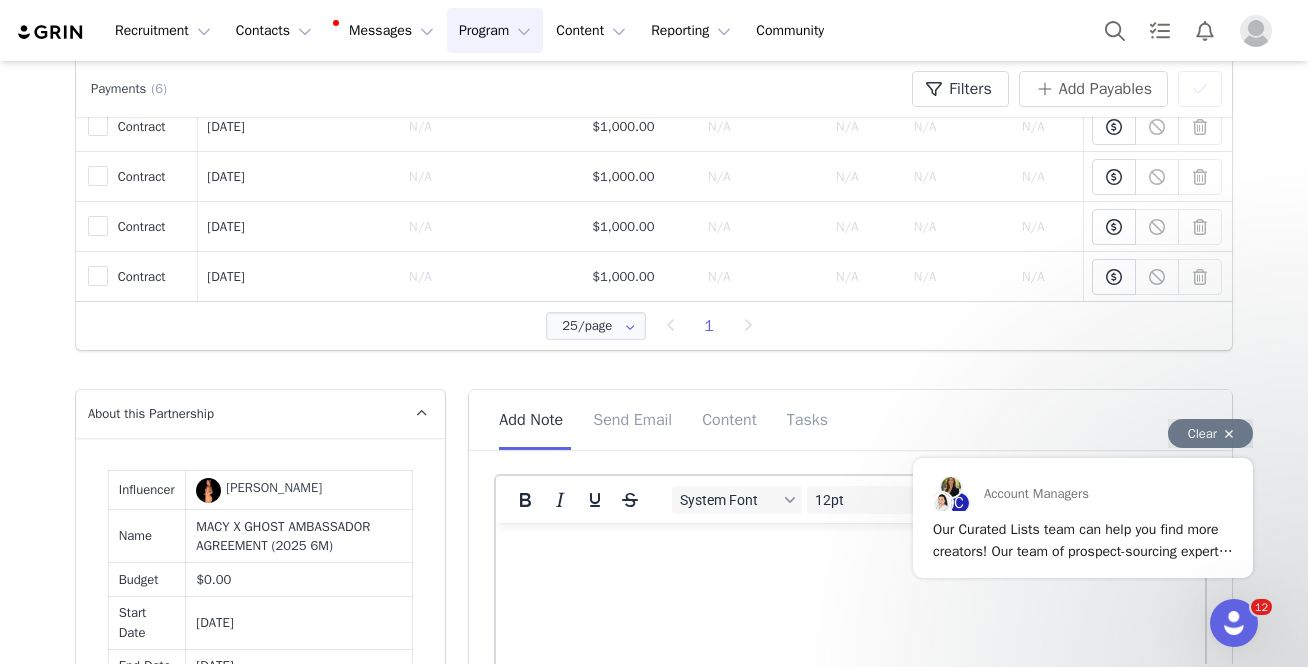 click at bounding box center [1229, 434] 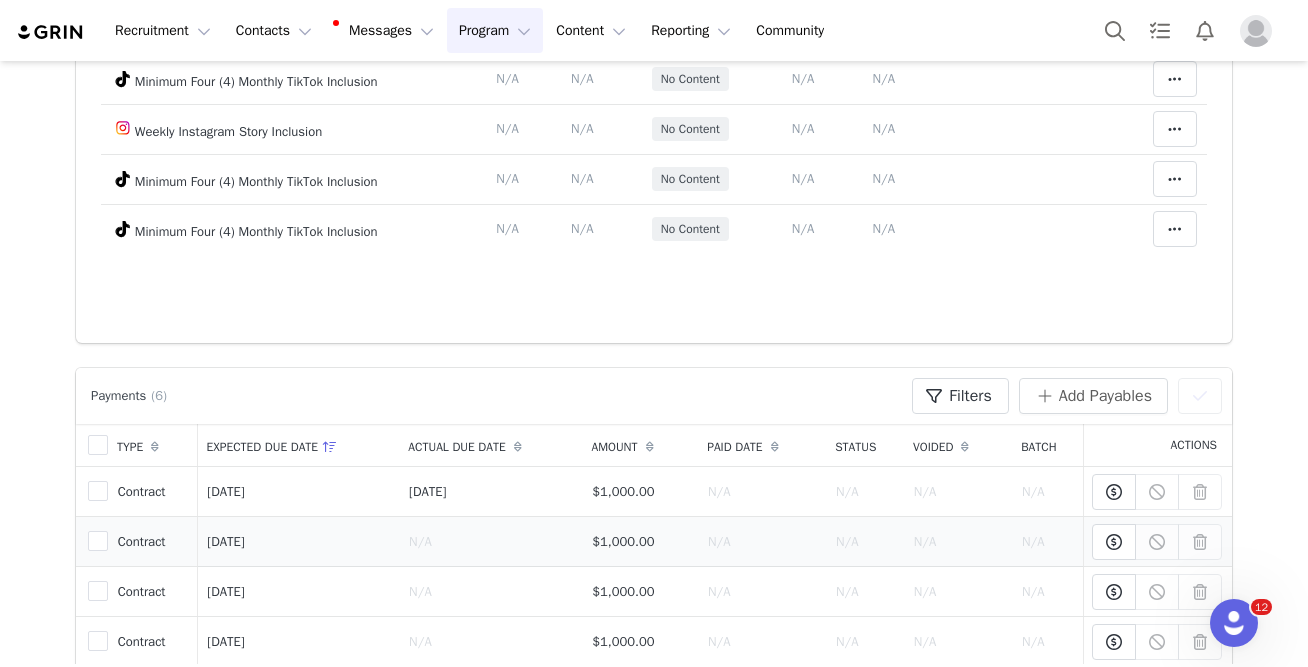 scroll, scrollTop: 634, scrollLeft: 0, axis: vertical 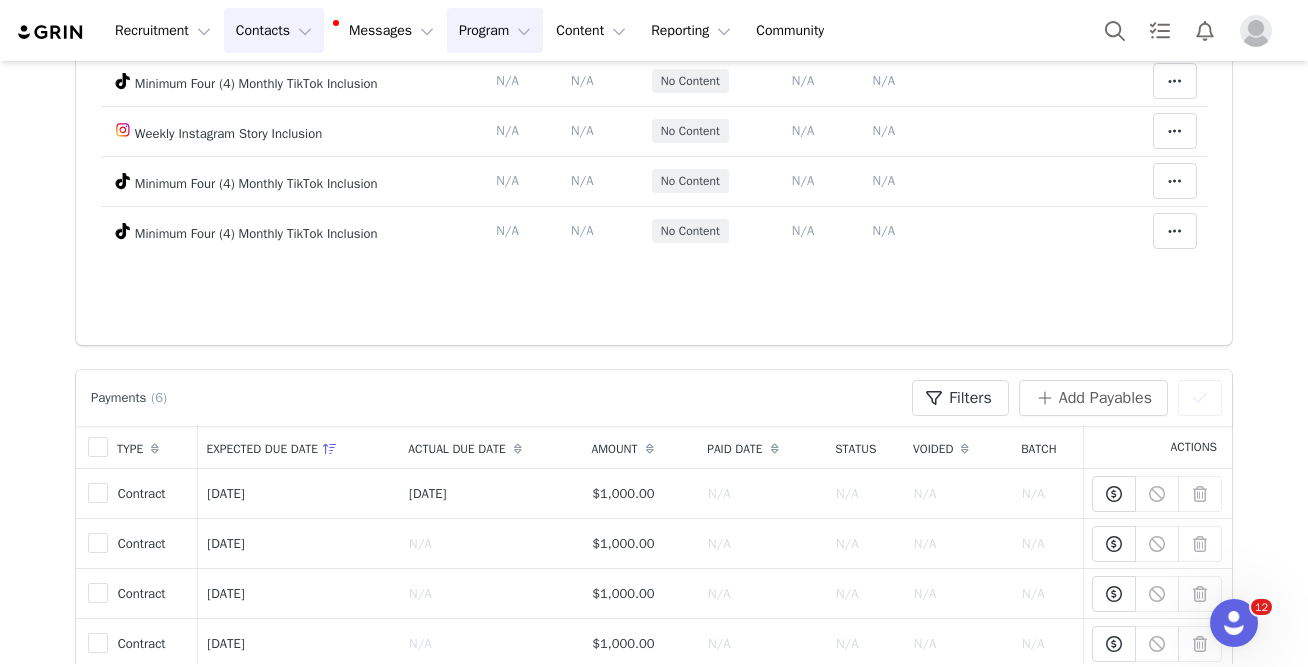 click on "Contacts Contacts" at bounding box center [274, 30] 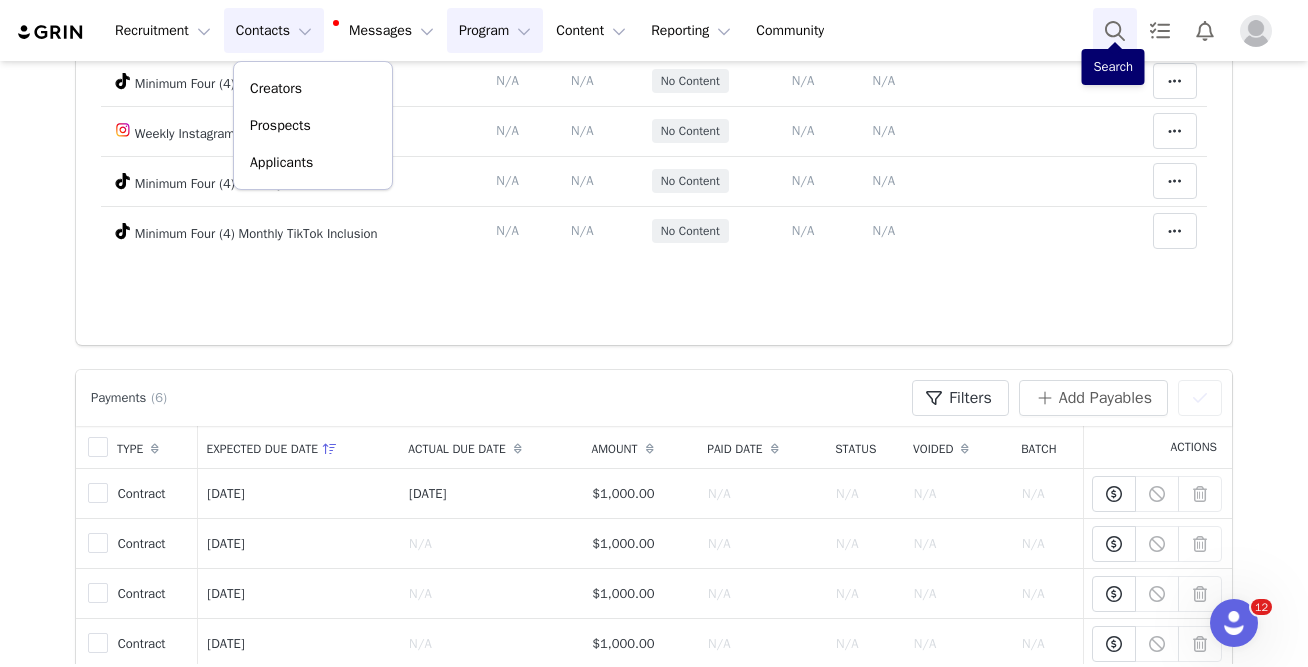 click at bounding box center [1115, 30] 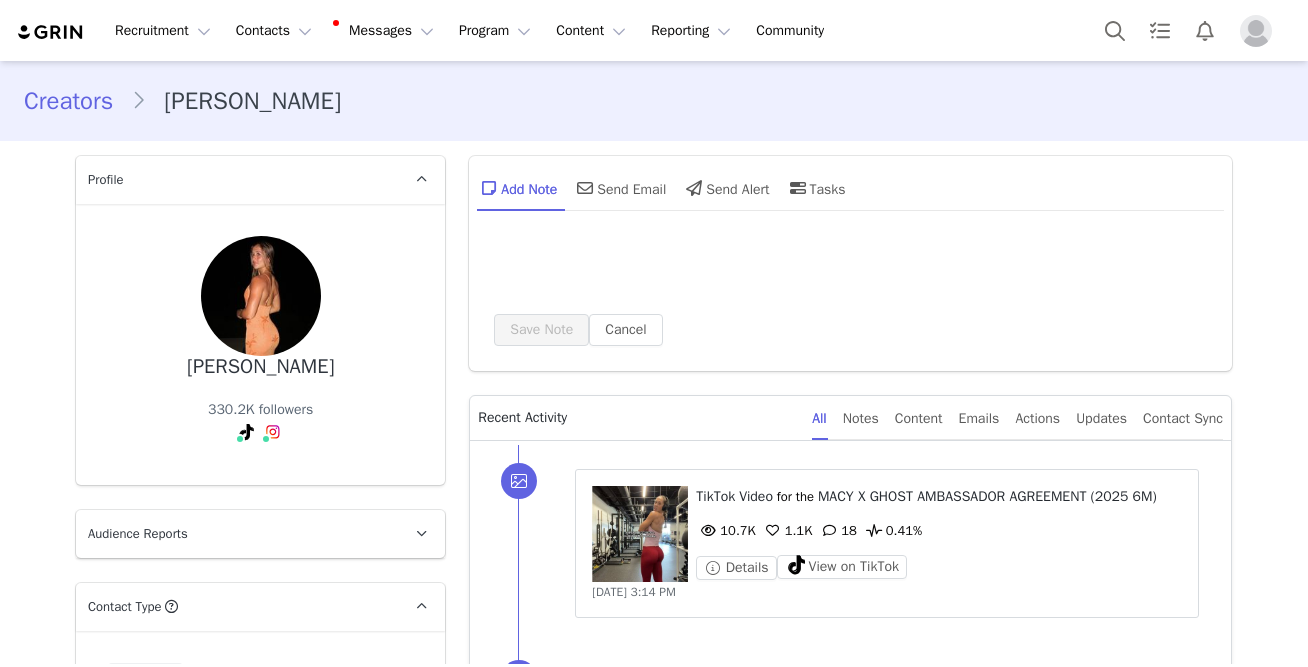 scroll, scrollTop: 0, scrollLeft: 0, axis: both 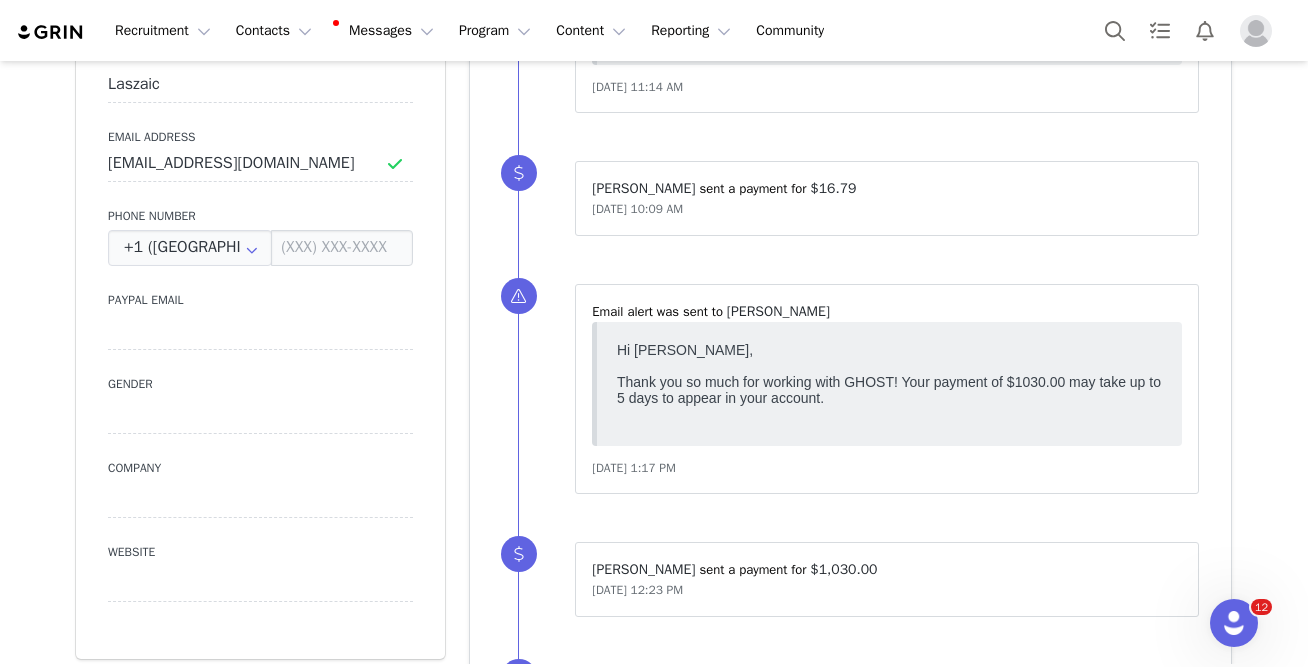 click on "[DATE] 1:17 PM" at bounding box center (887, 468) 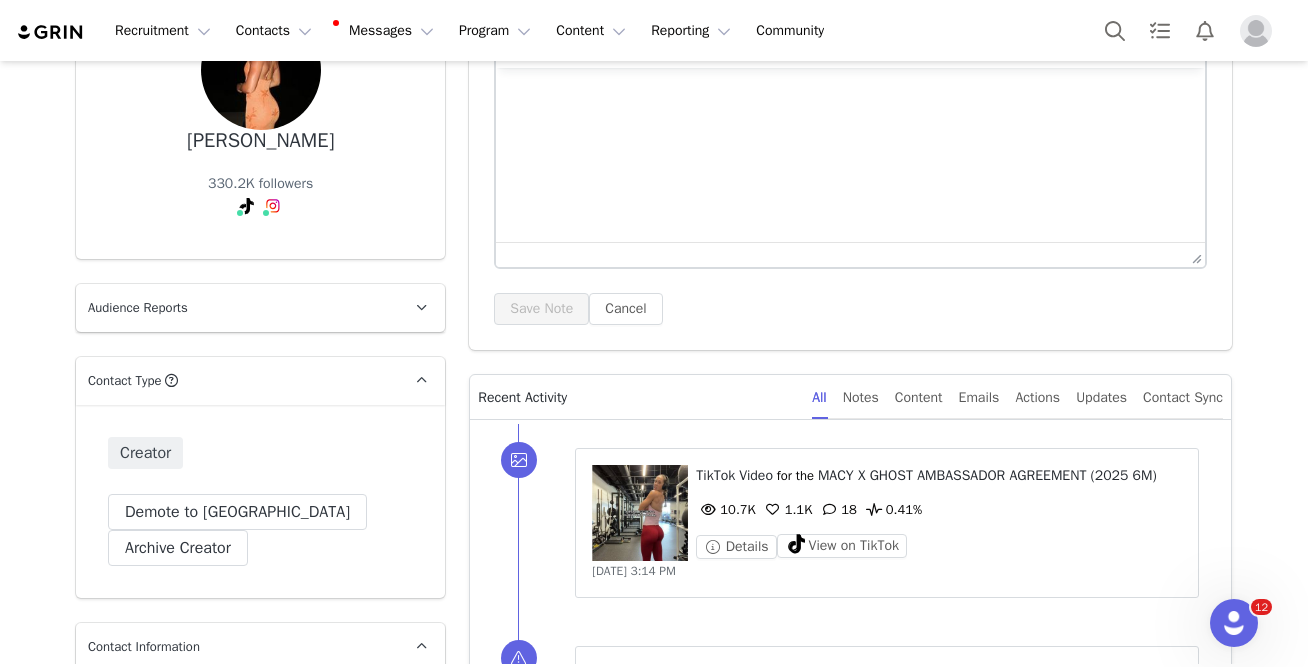 scroll, scrollTop: 183, scrollLeft: 0, axis: vertical 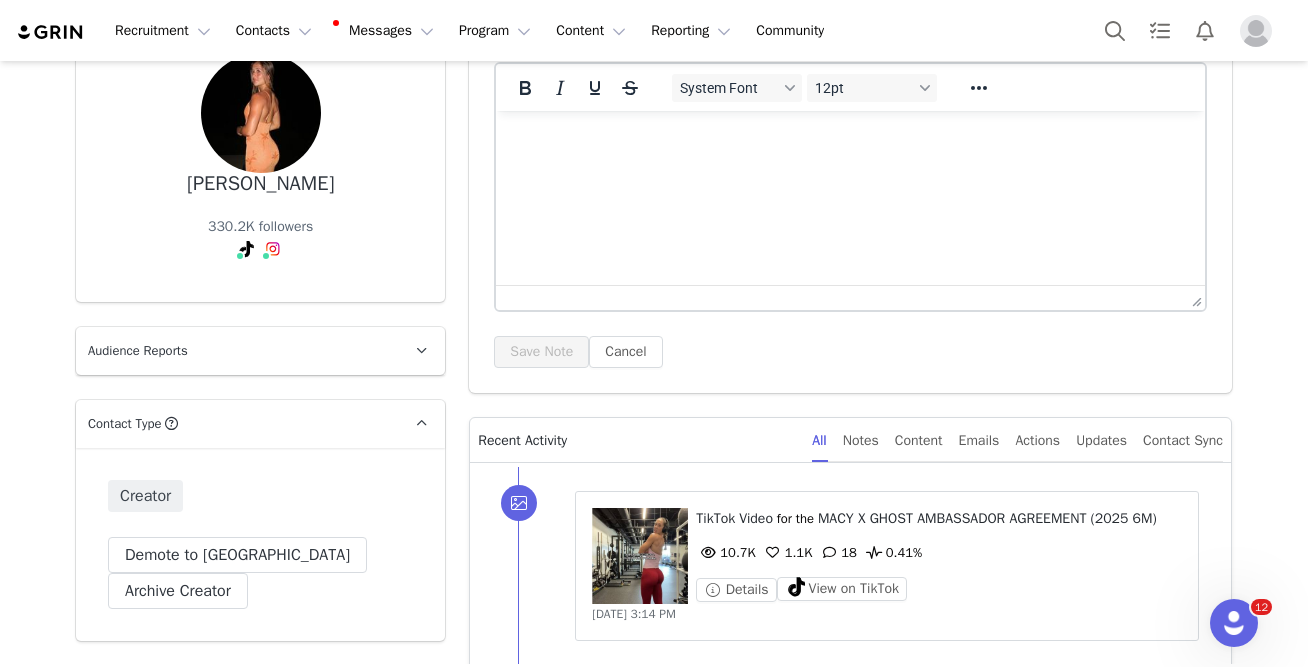 click on "Add Note   Send Email   Send Alert   Tasks  System Font 12pt To open the popup, press Shift+Enter To open the popup, press Shift+Enter To open the popup, press Shift+Enter To open the popup, press Shift+Enter Save Note Cancel Recent Activity All Notes Content Emails Actions Updates Contact Sync   ⁨ TikTok ⁩ ⁨ Video ⁩ for the ⁨ MACY X GHOST AMBASSADOR AGREEMENT (2025 6M) ⁩ 10.7K  1.1K  18  0.41%  Details View on TikTok   Jul 1, 2025, 3:14 PM Unlabeled Labels & Tags  Save  Cancel  Media Content Rights ⁨Email⁩ alert was sent to ⁨ Macy Laszaic ⁩ Jul 1, 2025, 11:14 AM ⁨ Gianna Parise ⁩ ⁨sent a payment for⁩ ⁨ $16.79 ⁩ Jul 1, 2025, 10:09 AM ⁨Email⁩ alert was sent to ⁨ Macy Laszaic ⁩ Jun 30, 2025, 1:17 PM ⁨ Gianna Parise ⁩ ⁨sent a payment for⁩ ⁨ $1,030.00 ⁩ Jun 30, 2025, 12:23 PM   ⁨ Instagram ⁩ ⁨ Post ⁩ for the ⁨ MACY X GHOST AMBASSADOR AGREEMENT (2025 6M) ⁩ 3.1K  26  6.09%  Details Download View on Instagram   Jun 29, 2025, 3:37 PM Unlabeled  Save" at bounding box center (850, 2155) 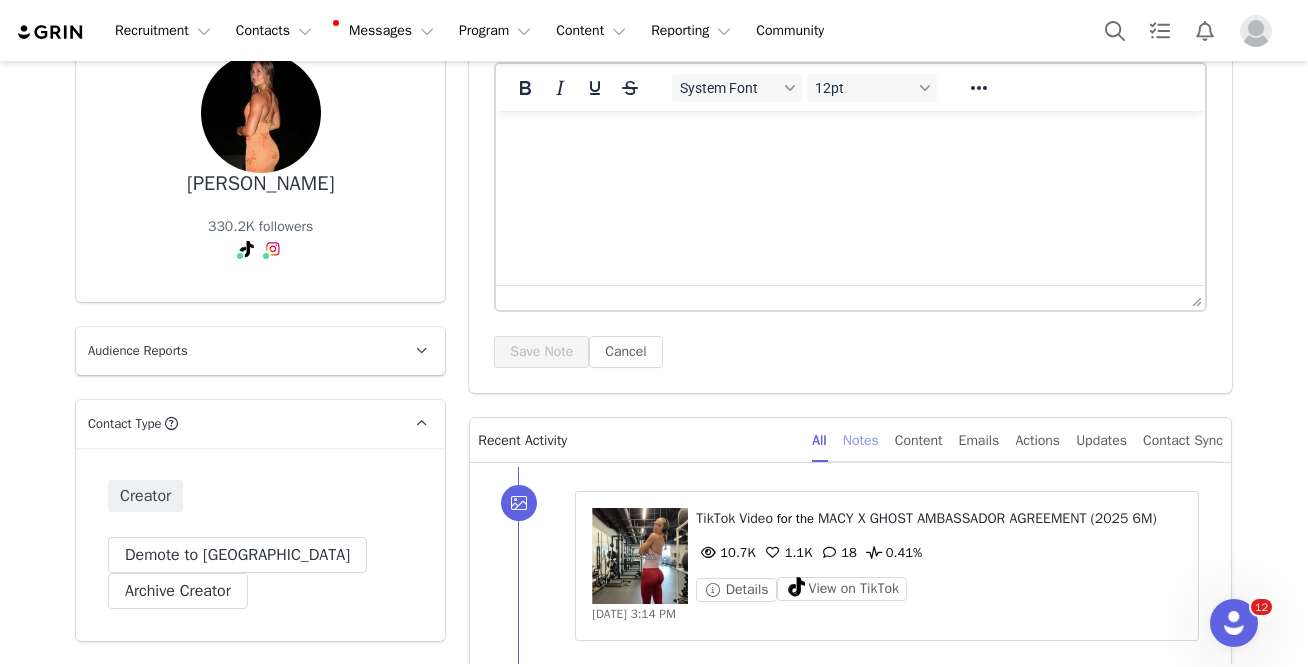 click on "Notes" at bounding box center (861, 440) 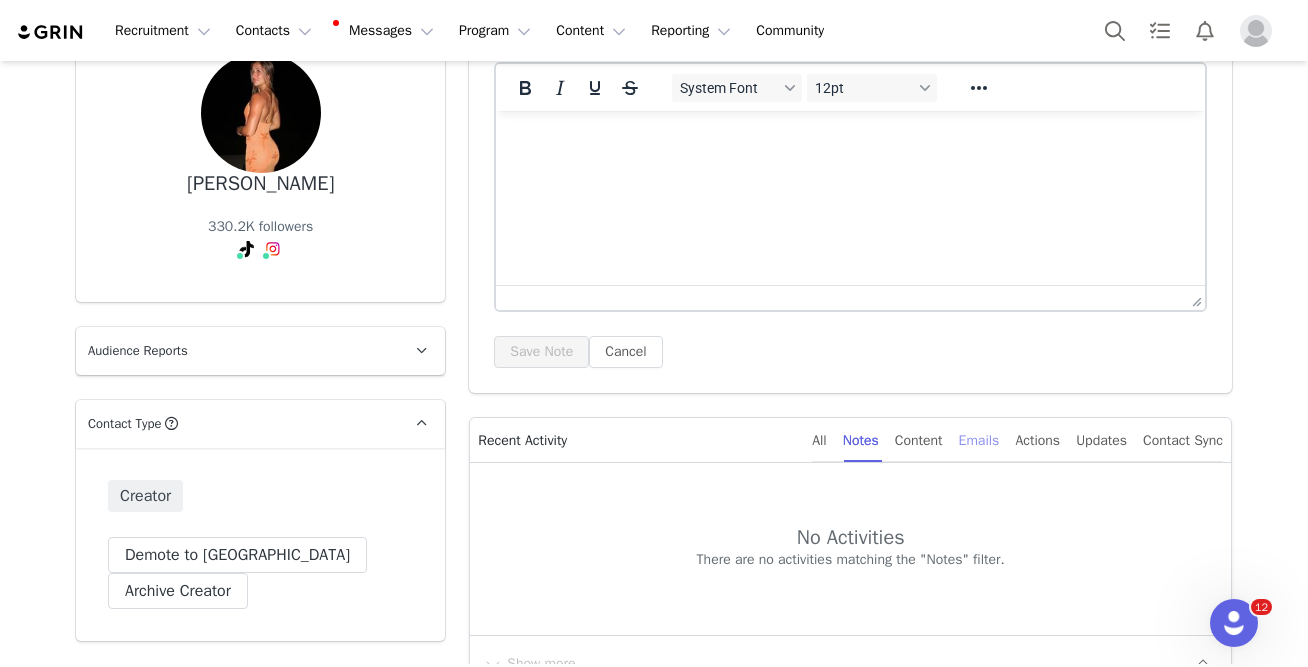 click on "Emails" at bounding box center (979, 440) 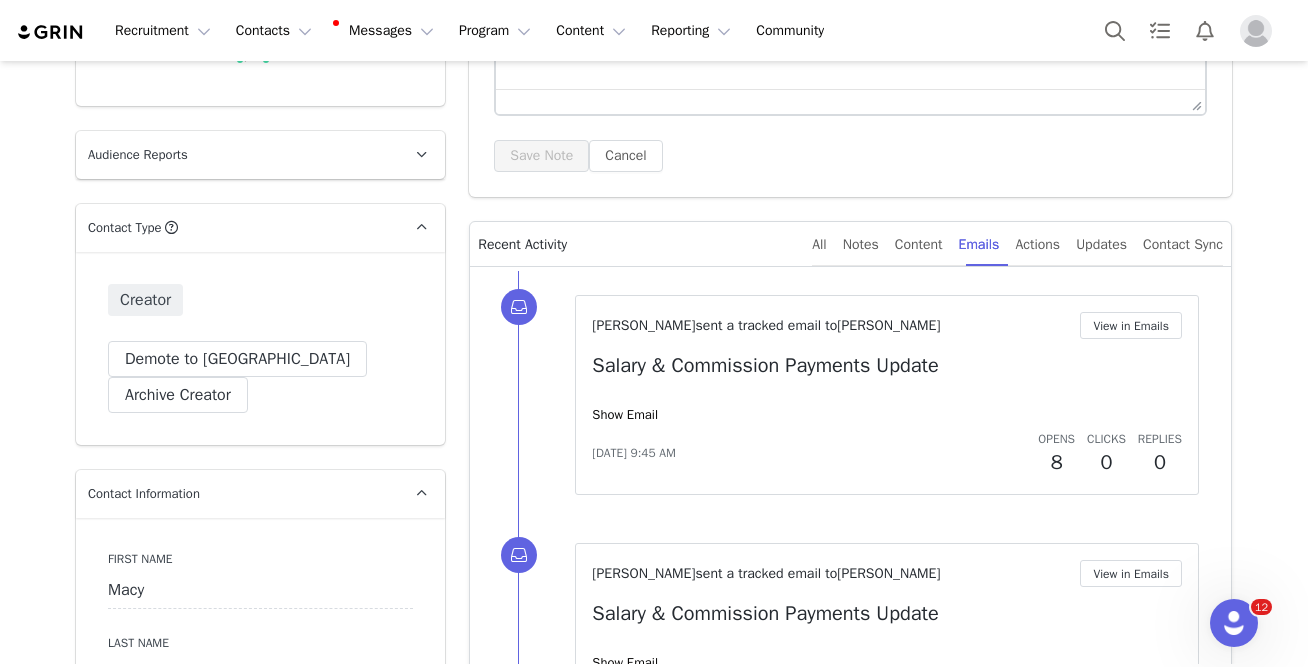 scroll, scrollTop: 380, scrollLeft: 0, axis: vertical 